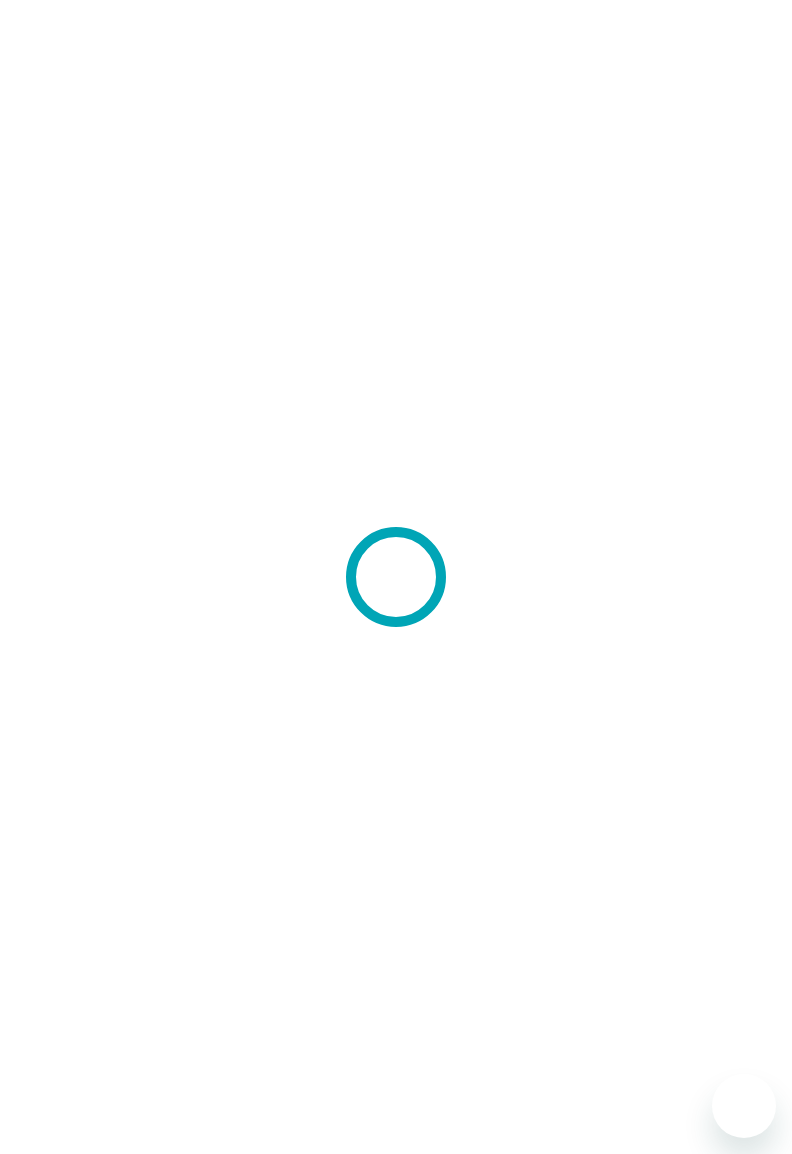 scroll, scrollTop: 0, scrollLeft: 0, axis: both 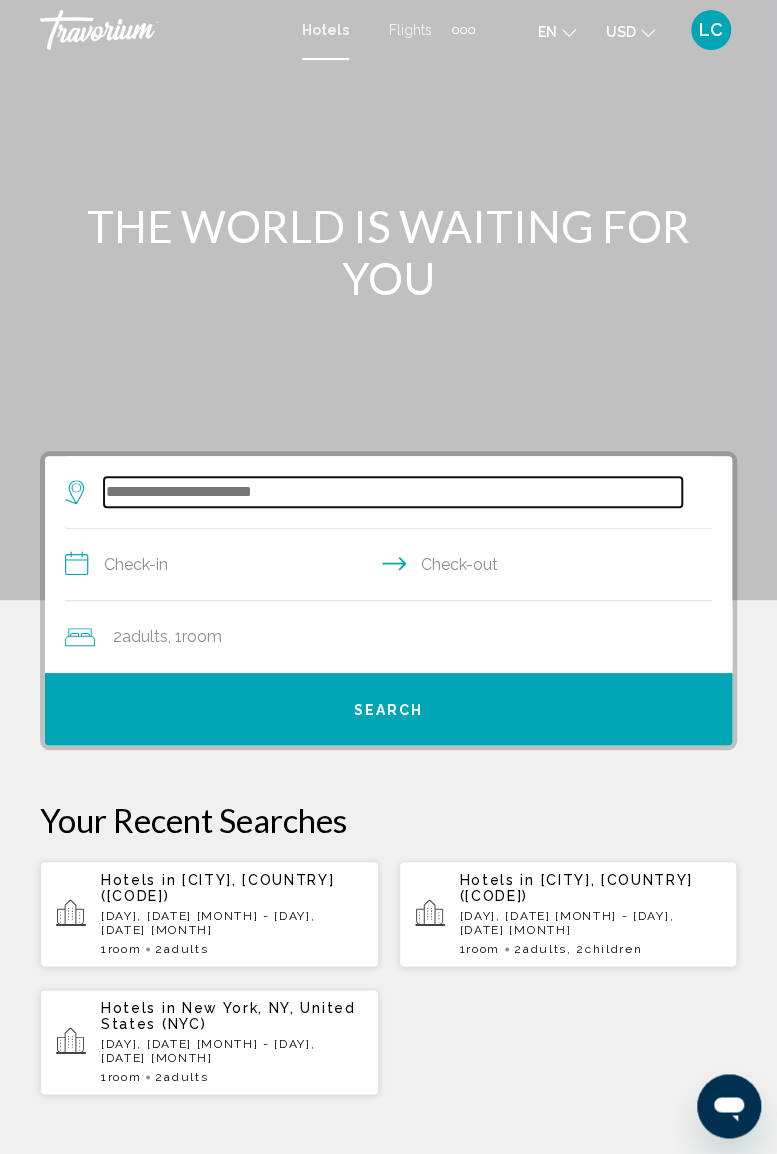 click at bounding box center [393, 492] 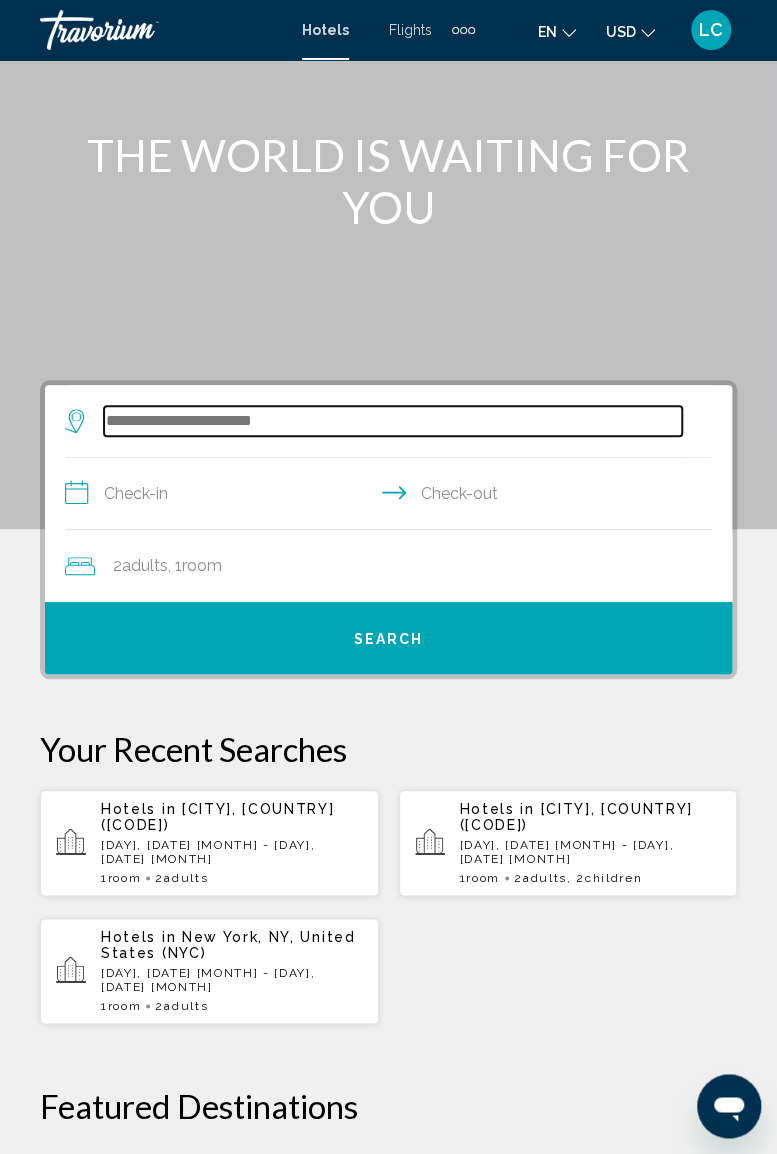 scroll, scrollTop: 0, scrollLeft: 0, axis: both 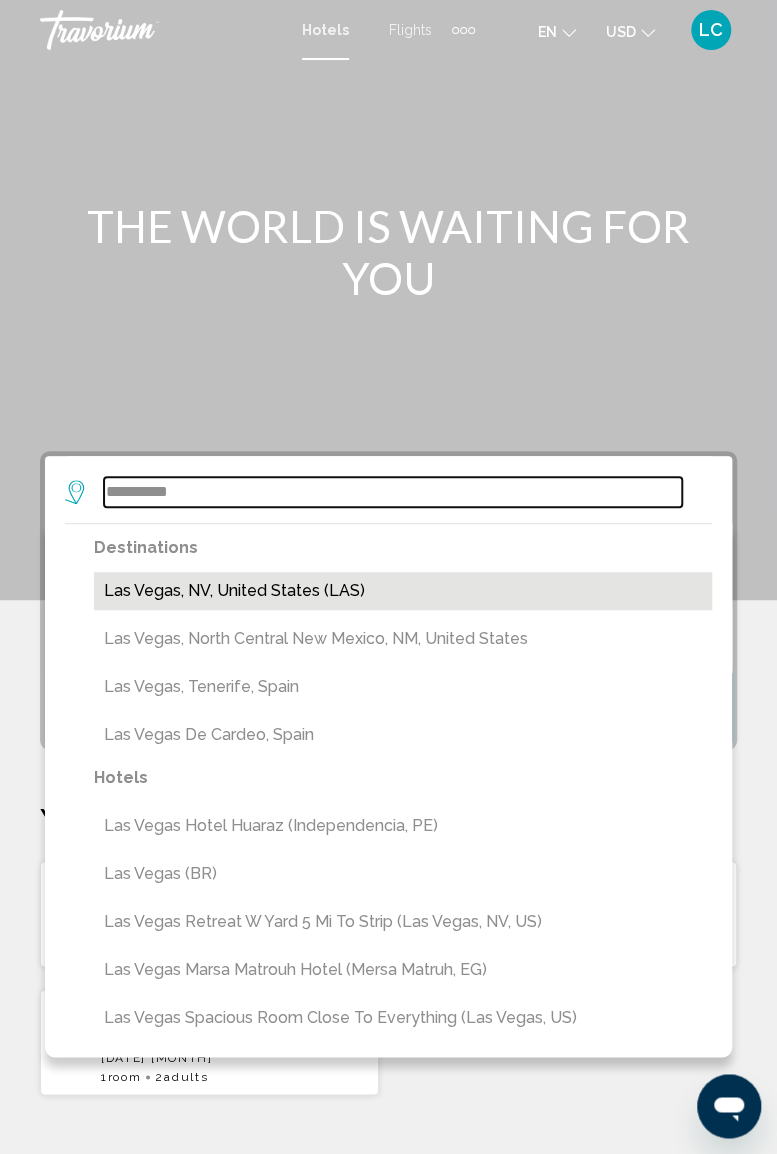 click on "Las Vegas, NV, United States (LAS)" at bounding box center (403, 591) 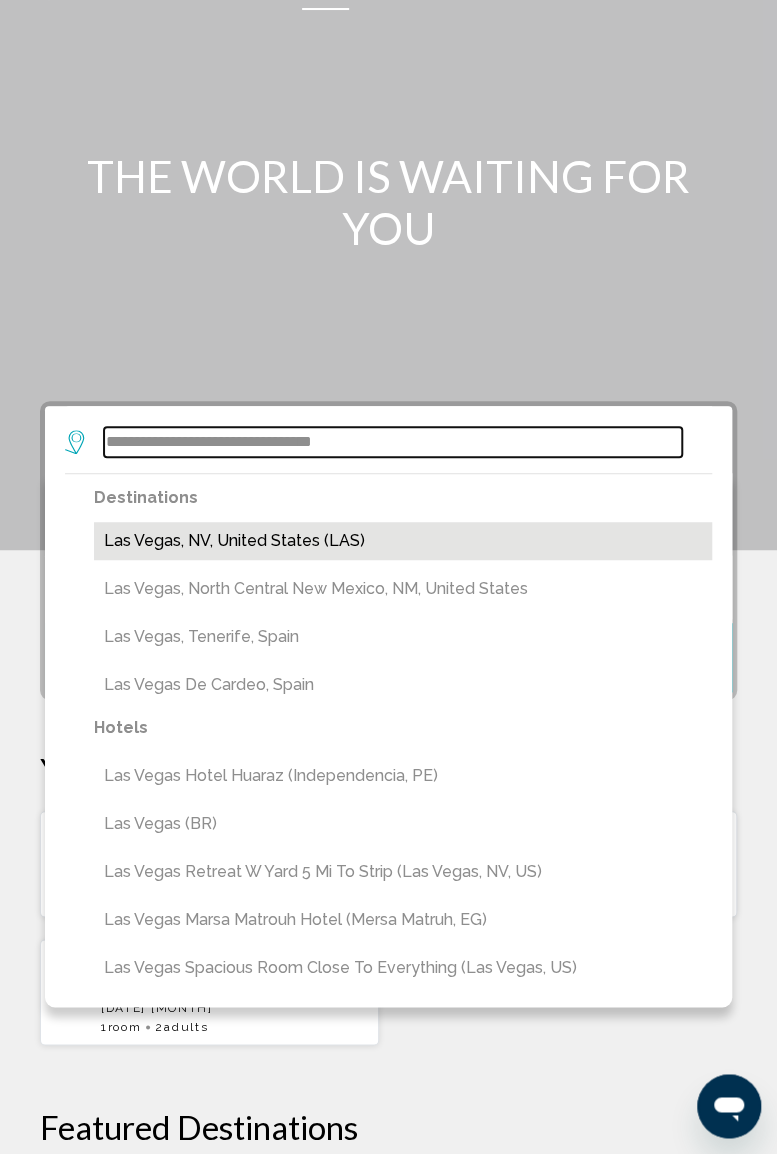 scroll, scrollTop: 58, scrollLeft: 0, axis: vertical 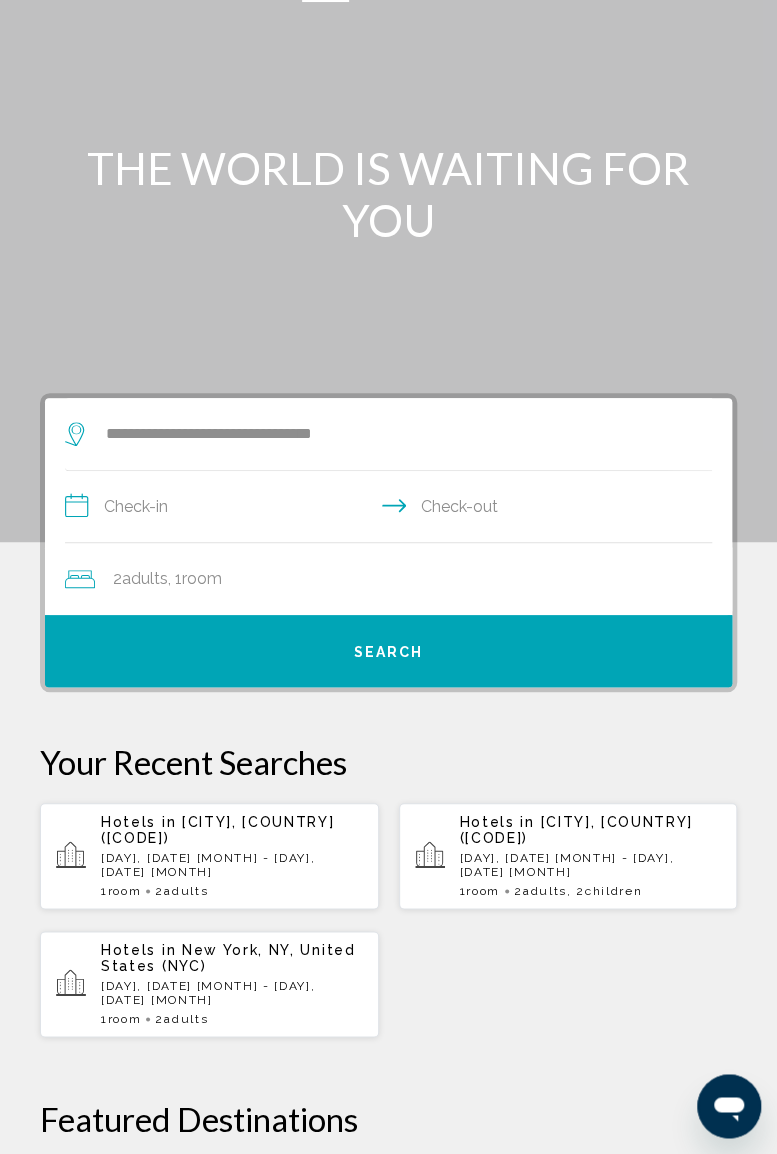 click on "**********" at bounding box center [392, 509] 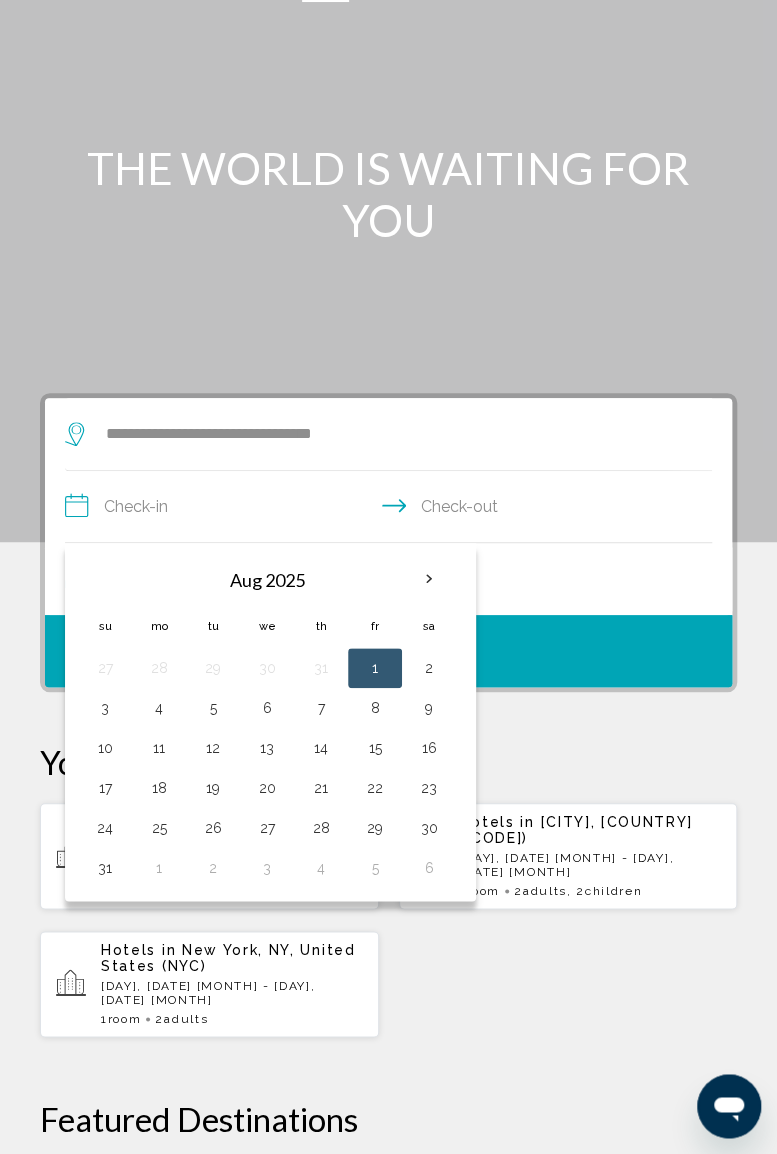 click at bounding box center [429, 579] 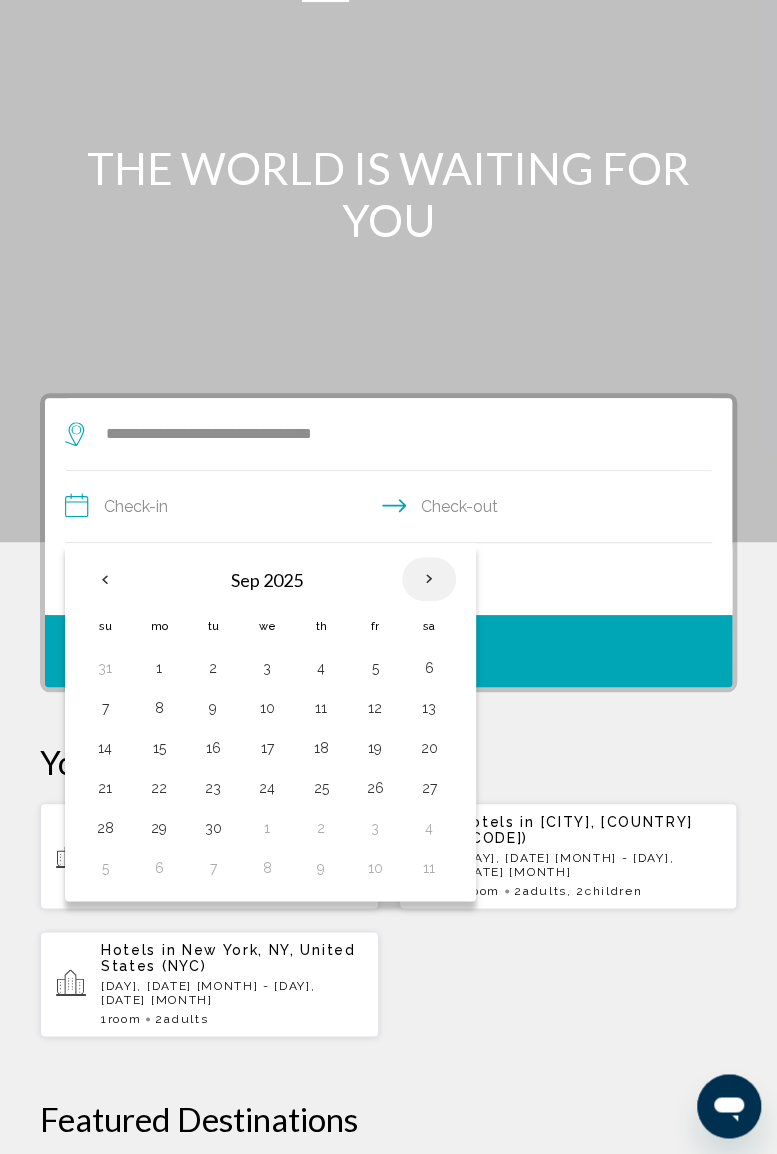 click at bounding box center (429, 579) 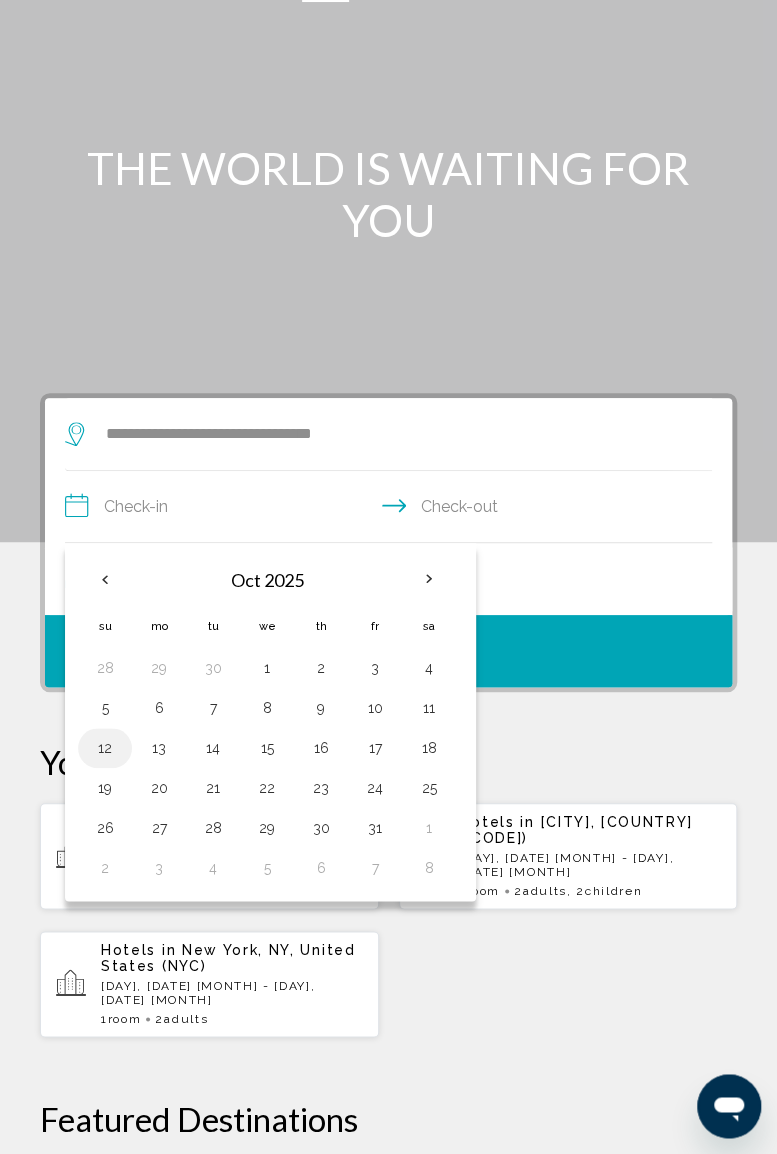 click on "12" at bounding box center [105, 748] 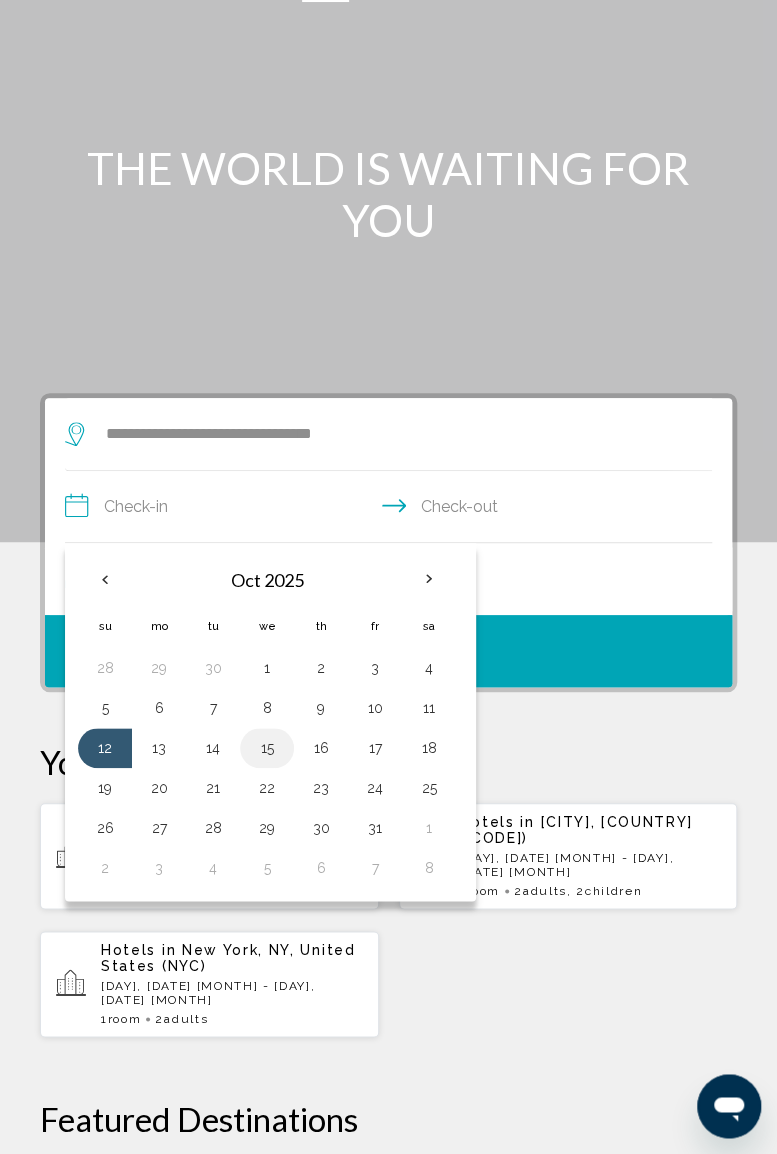 click on "15" at bounding box center [267, 748] 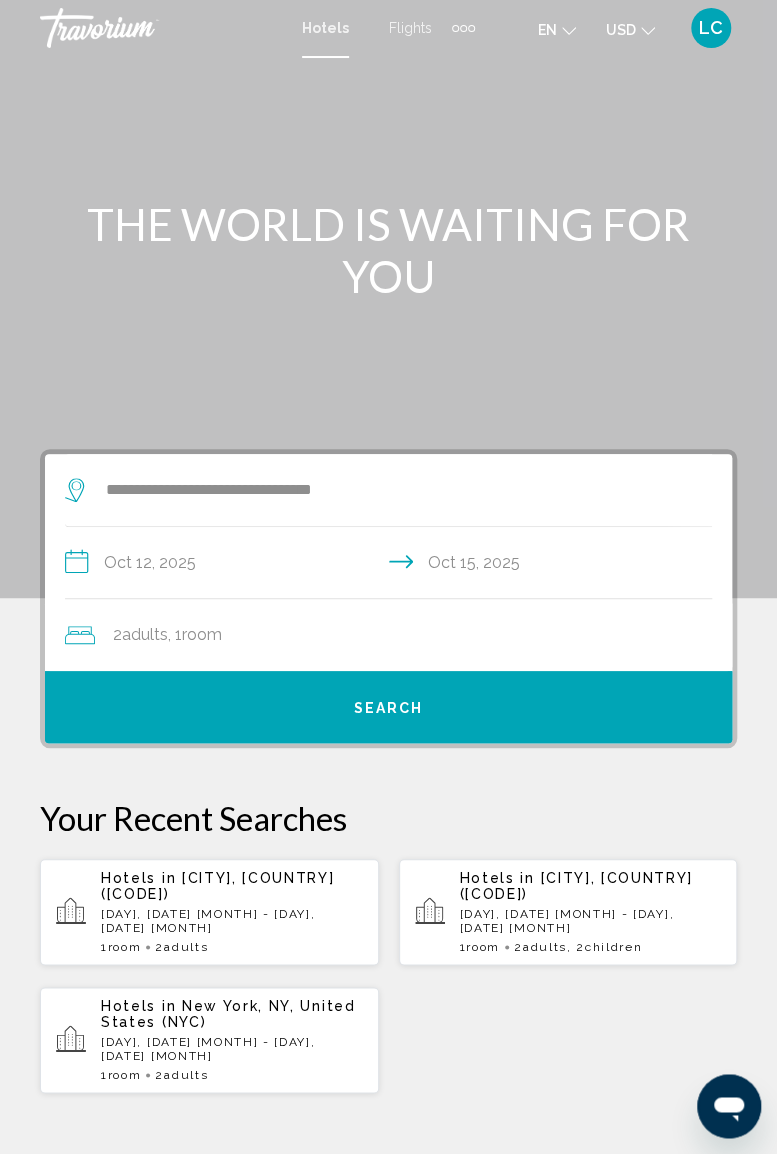 scroll, scrollTop: 0, scrollLeft: 0, axis: both 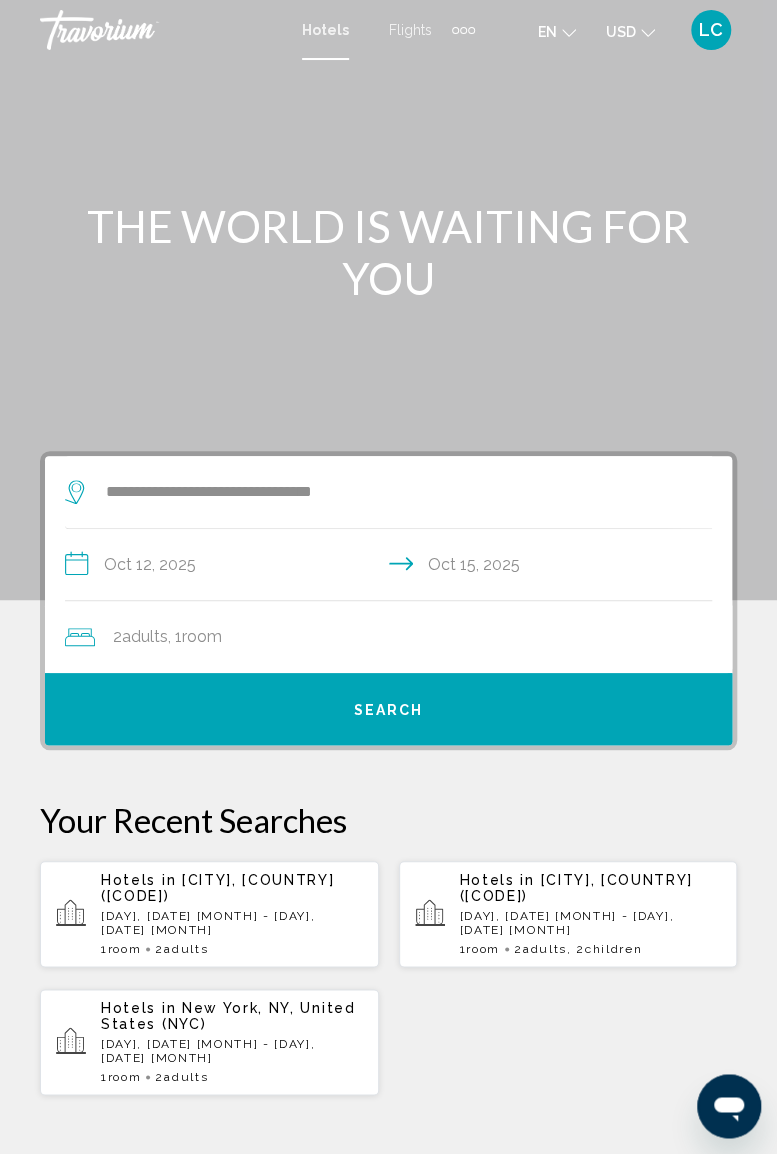 click on "2  Adult Adults , 1  Room rooms" 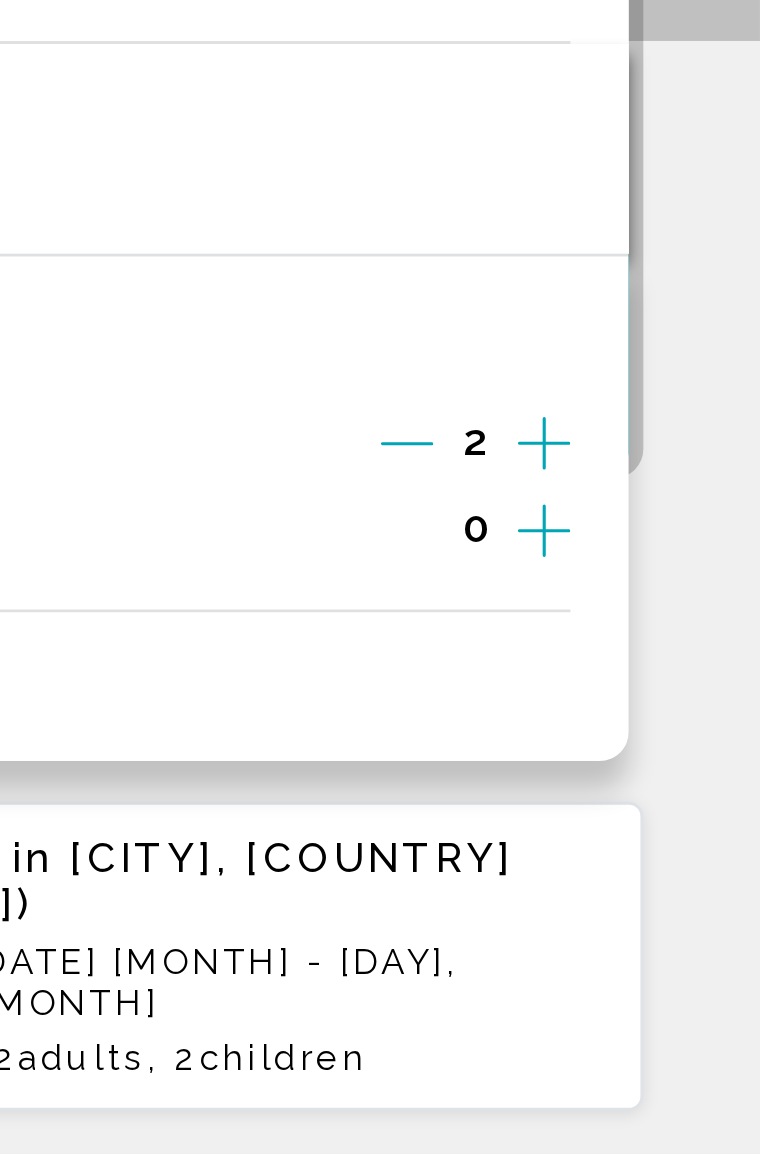 scroll, scrollTop: 376, scrollLeft: 0, axis: vertical 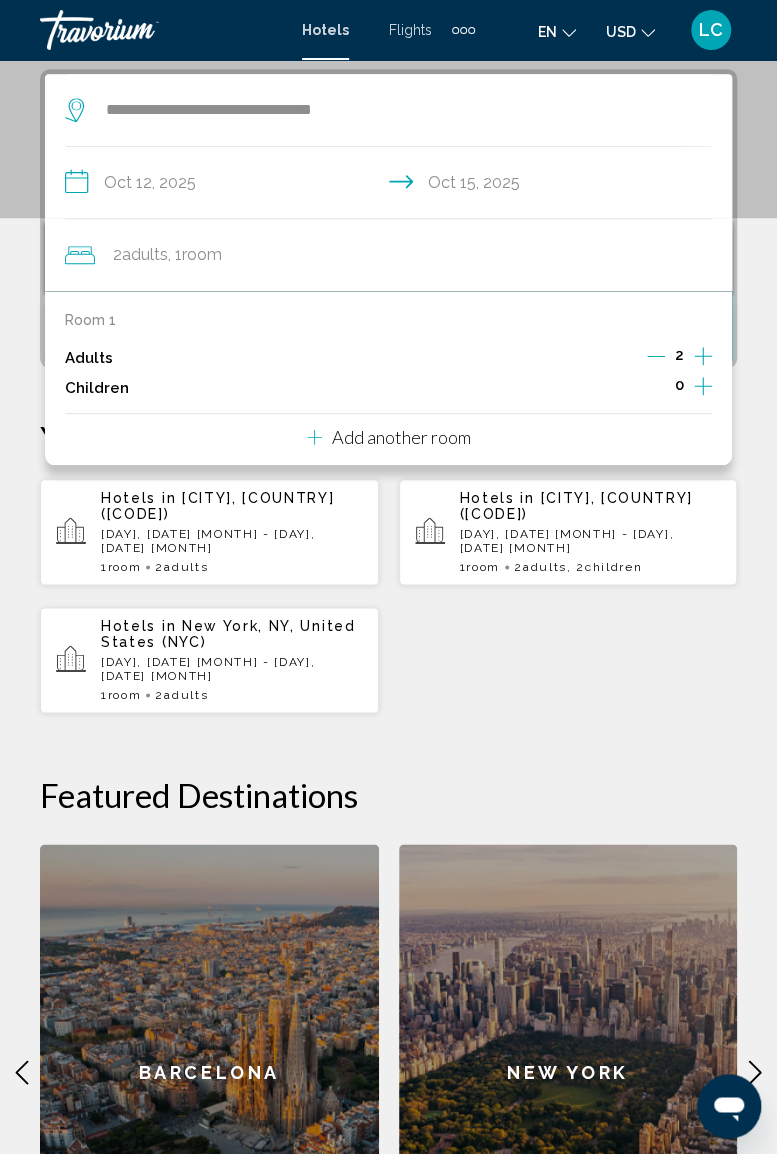 click on "Add another room" at bounding box center (401, 437) 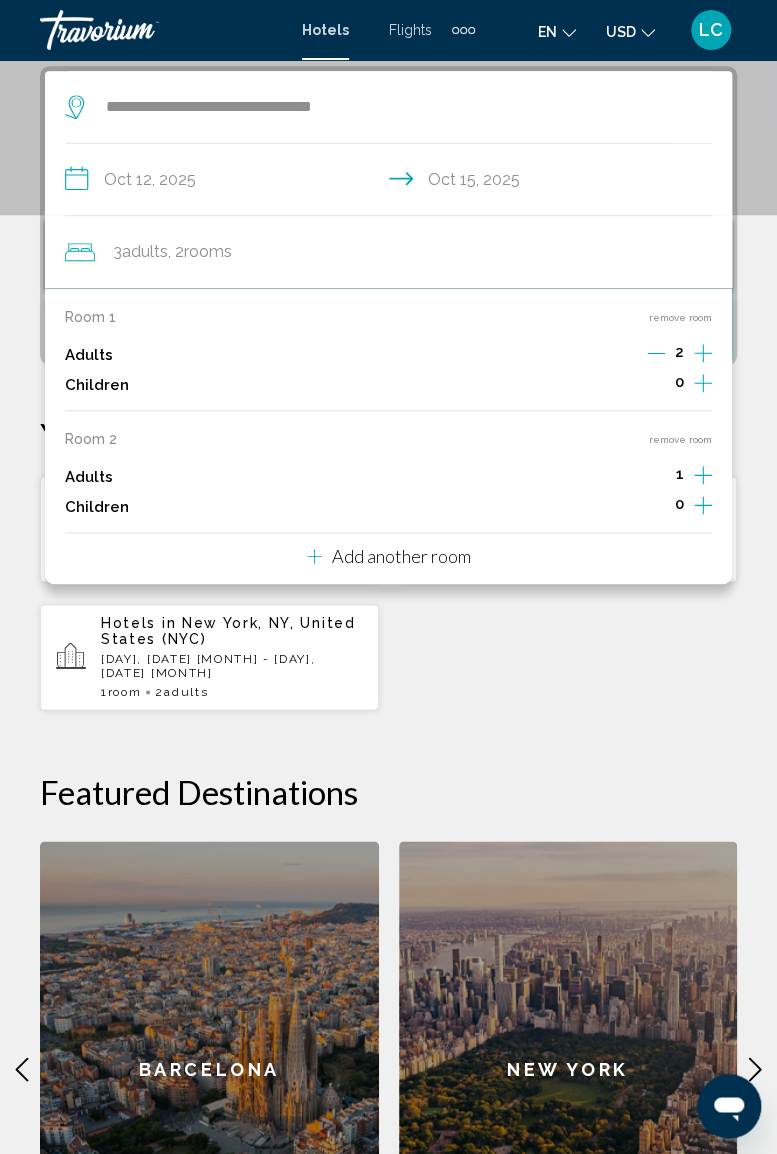 scroll, scrollTop: 386, scrollLeft: 0, axis: vertical 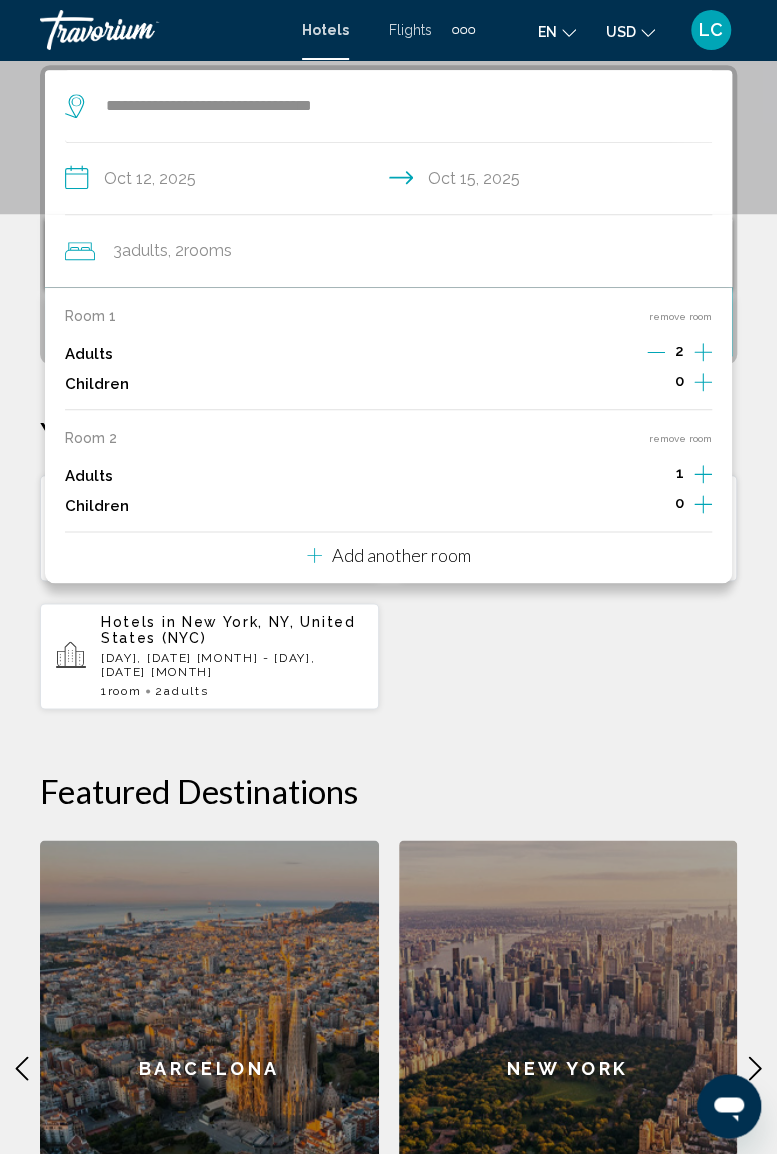 click on "Add another room" at bounding box center [401, 555] 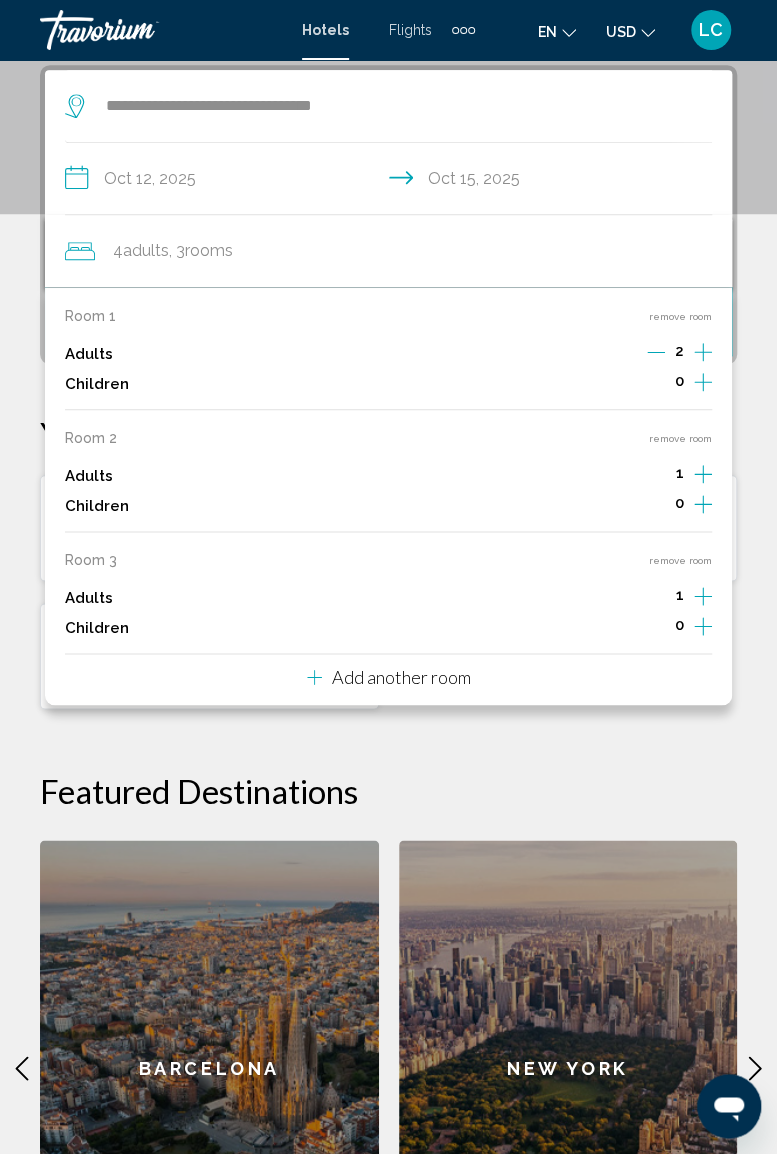 click on "Add another room" at bounding box center (401, 677) 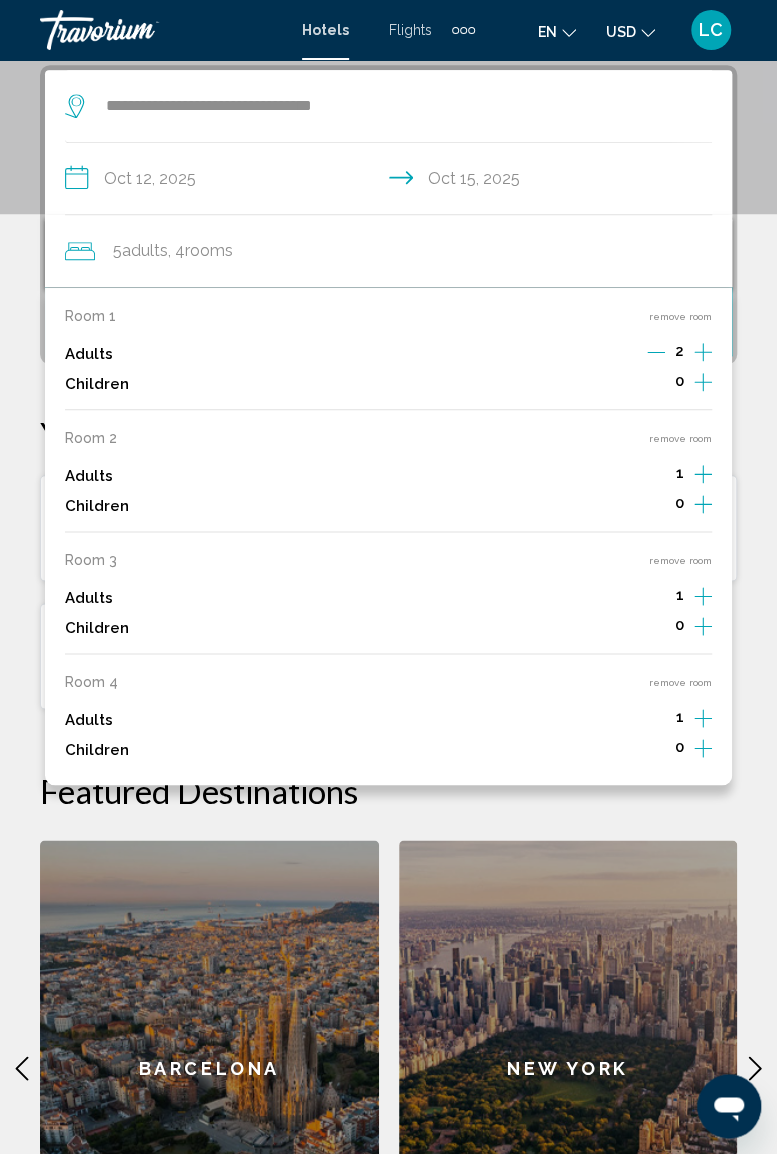 click on "remove room" at bounding box center (680, 682) 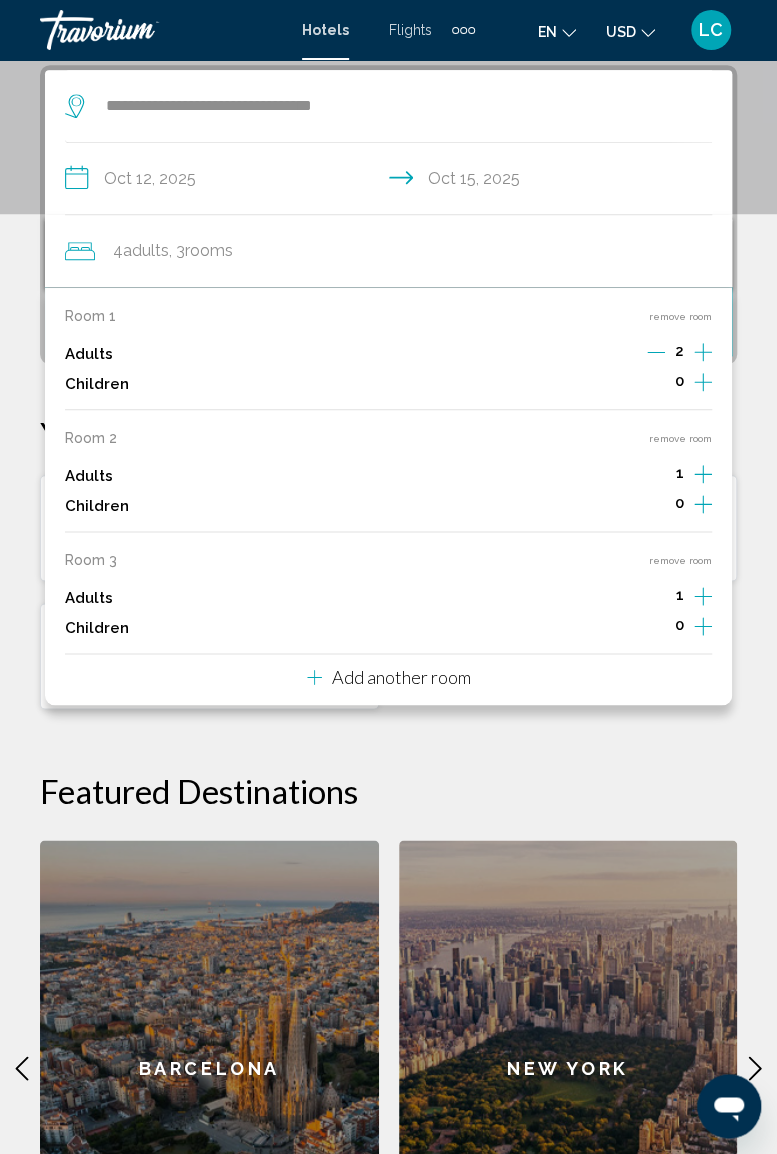 click on "remove room" at bounding box center [680, 560] 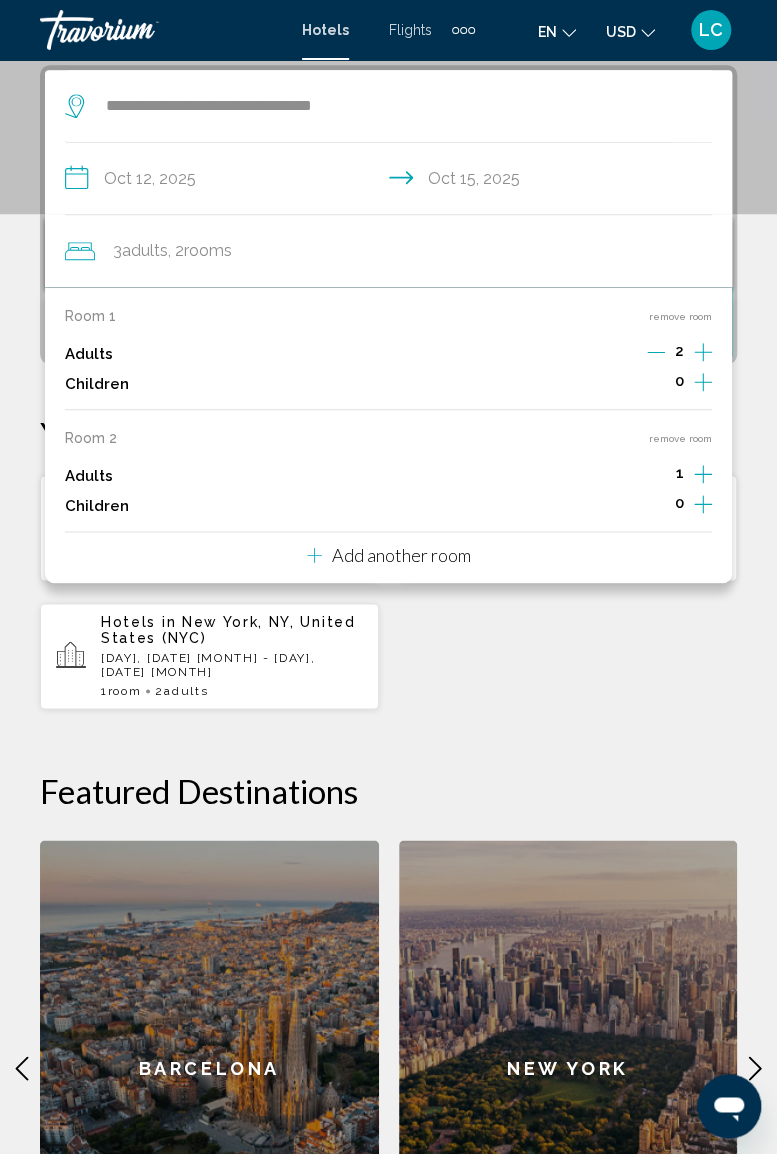 click on "remove room" at bounding box center [680, 438] 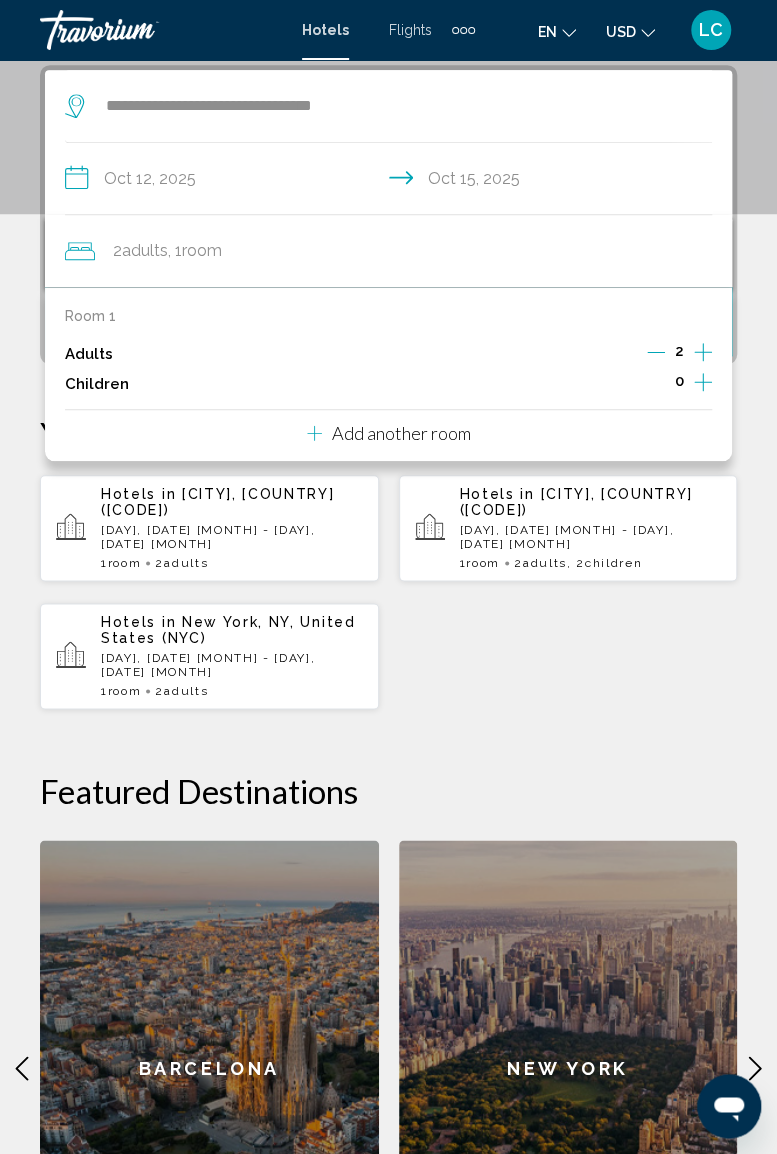click on "**********" at bounding box center [388, 685] 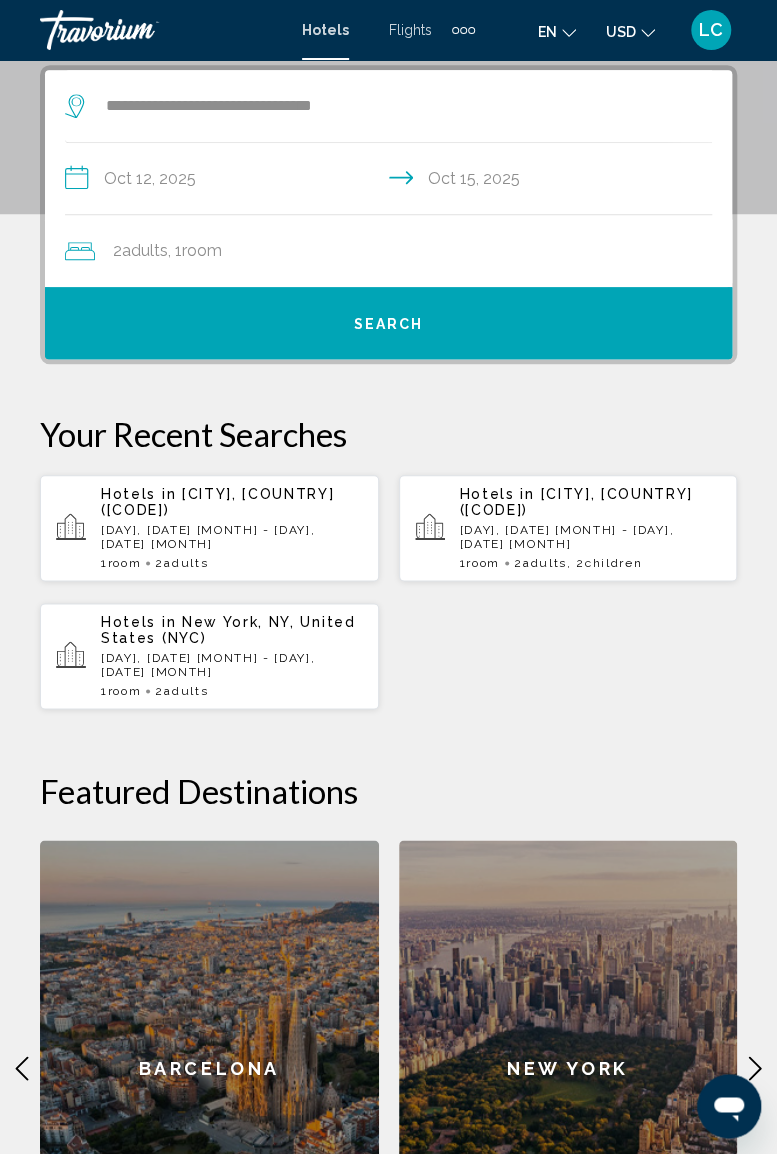 click on "Search" at bounding box center [388, 323] 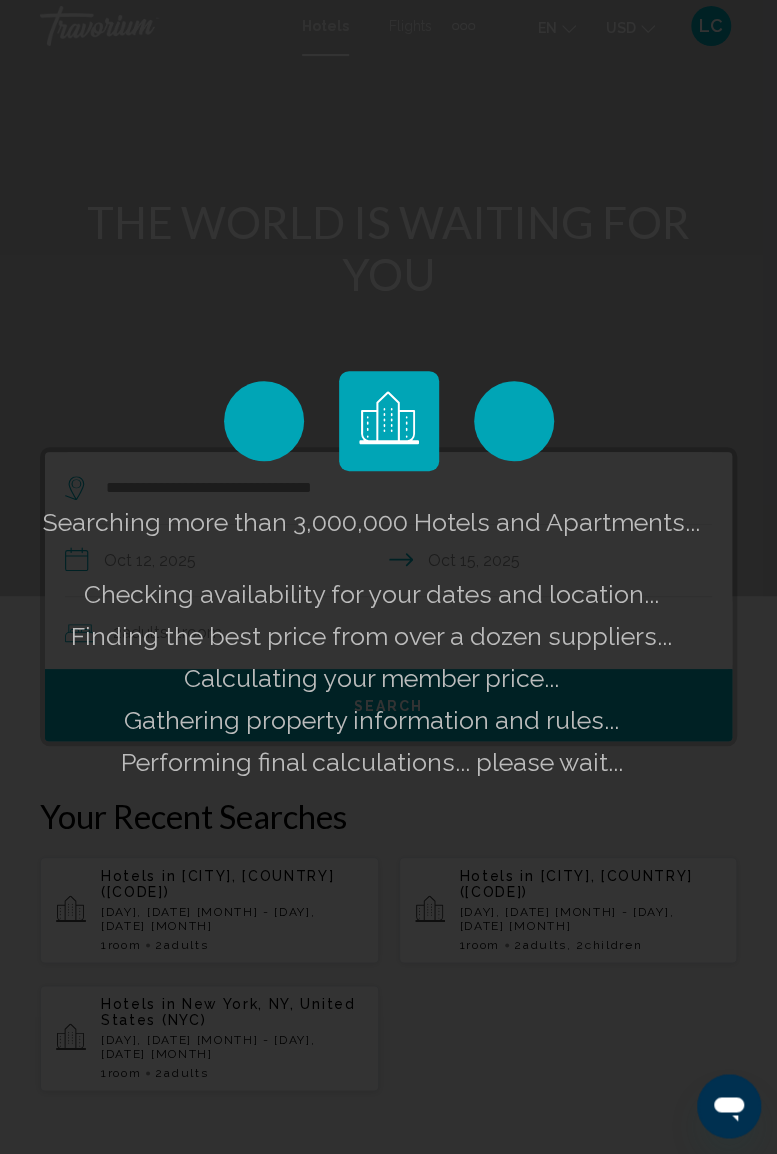 scroll, scrollTop: 0, scrollLeft: 0, axis: both 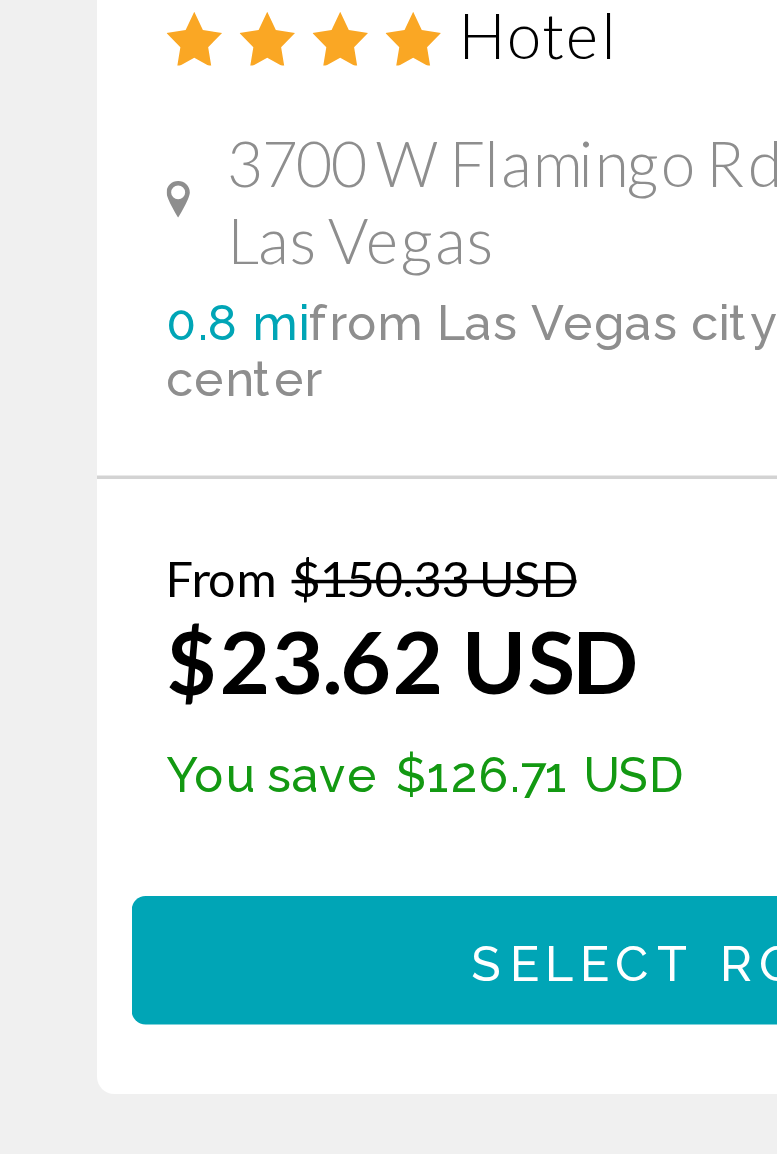 click on "You save" at bounding box center [90, 909] 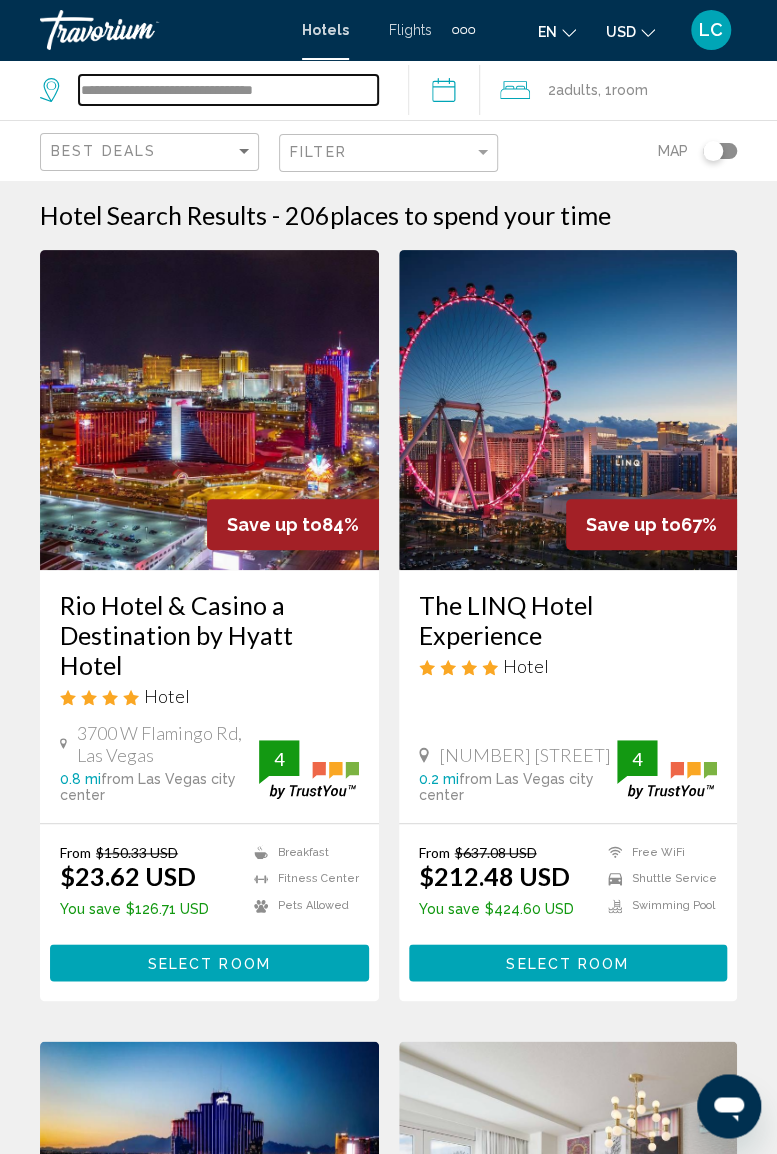 click on "**********" at bounding box center (228, 90) 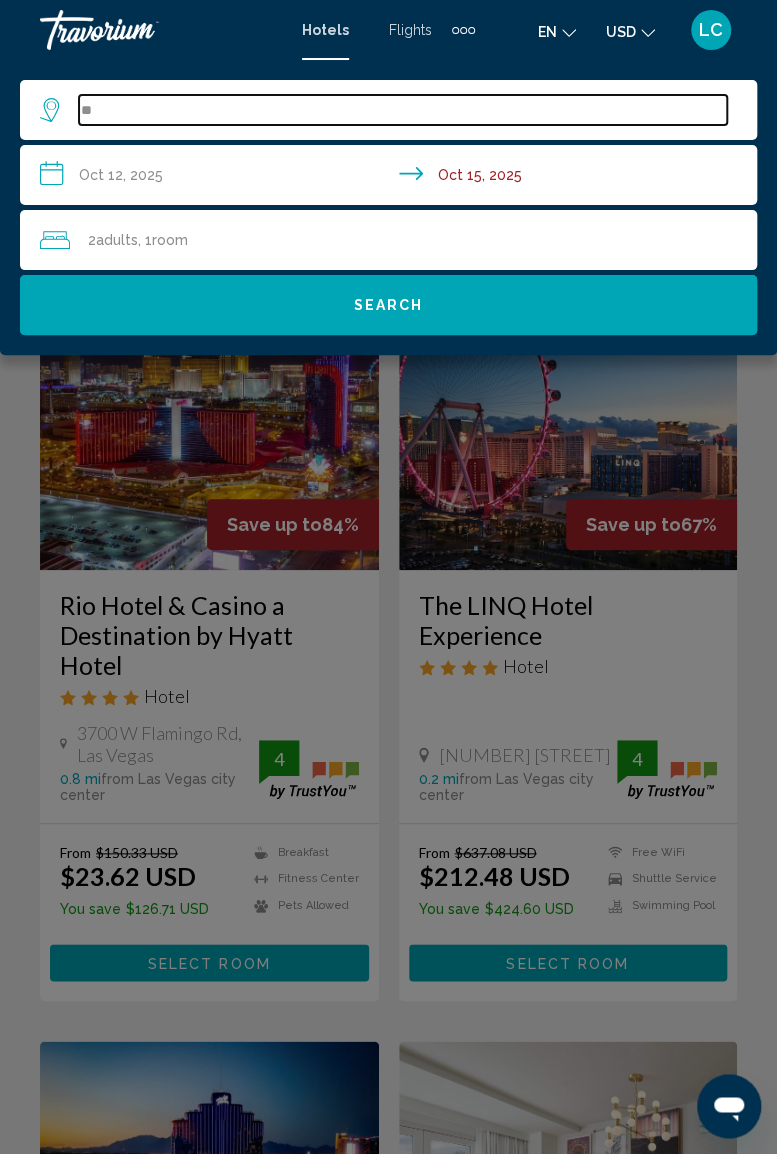 type on "*" 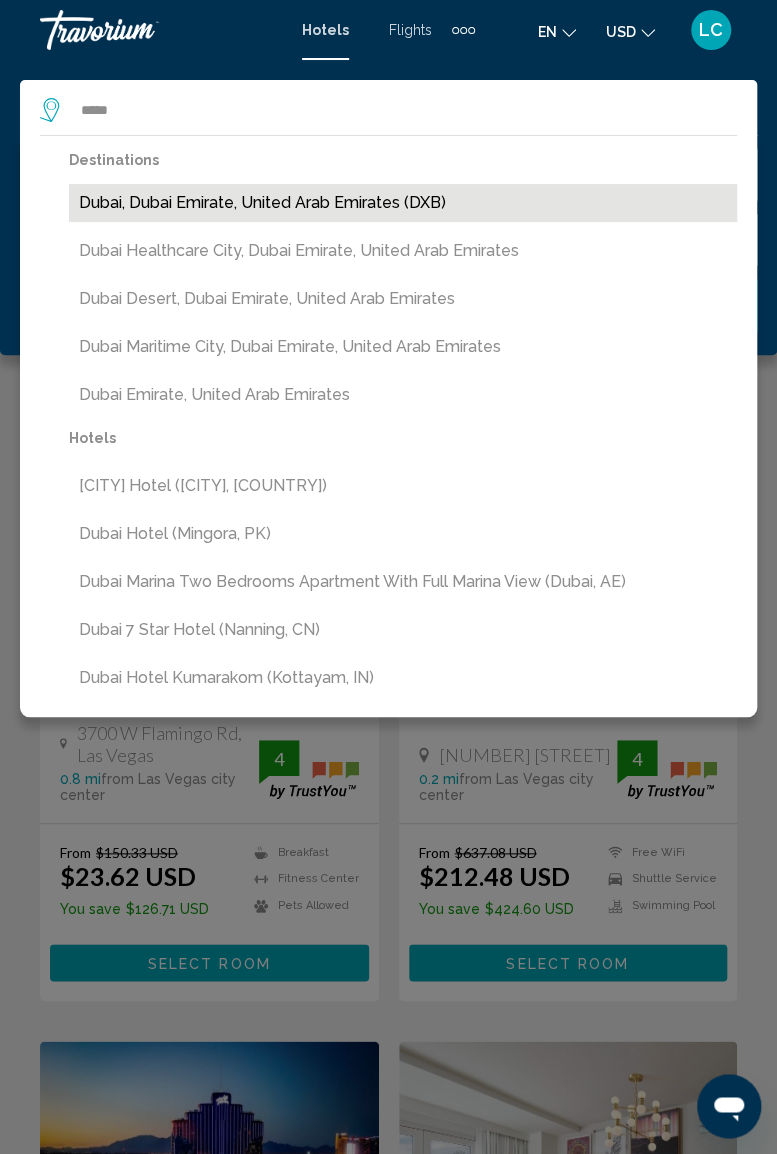 click on "Dubai, Dubai Emirate, United Arab Emirates (DXB)" at bounding box center [403, 203] 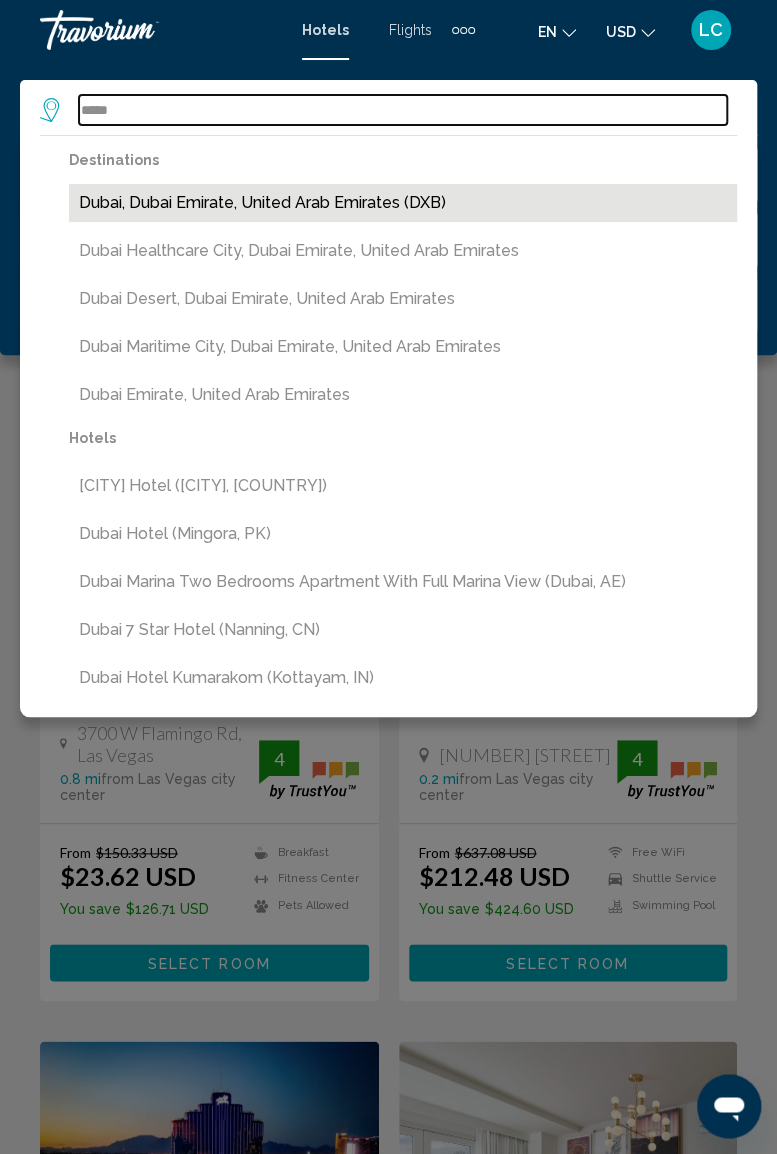 type on "**********" 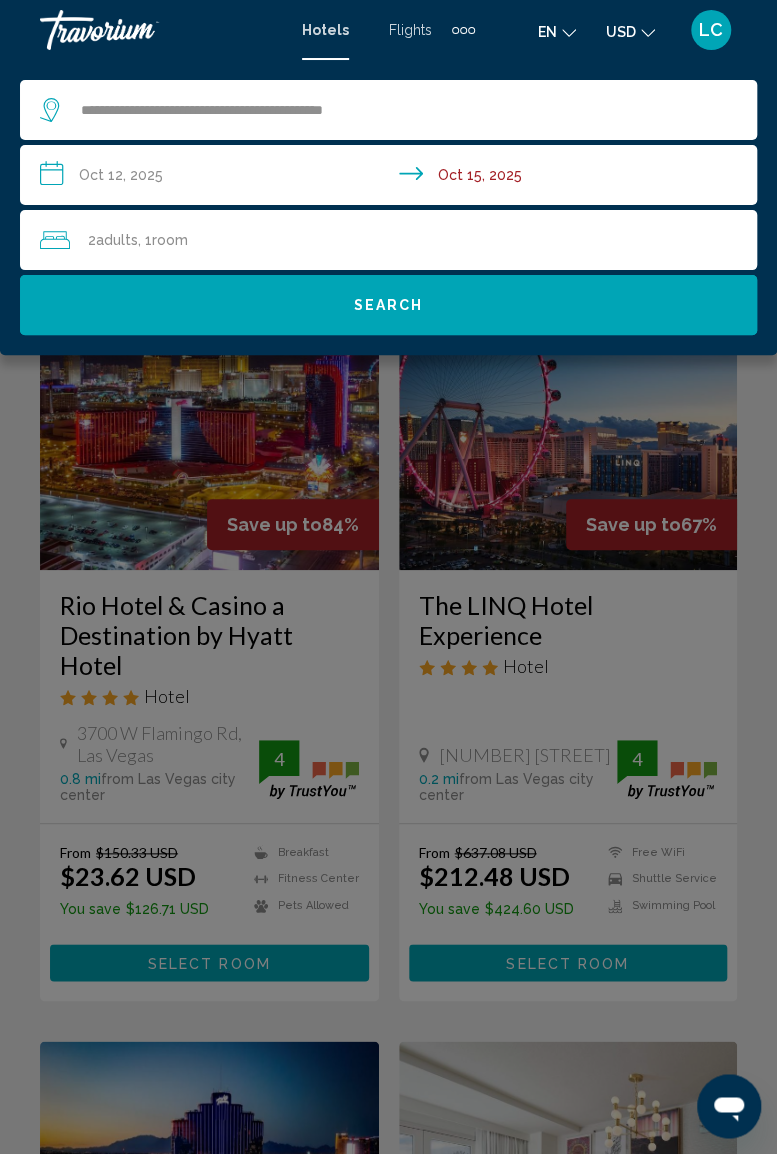 click on "Search" 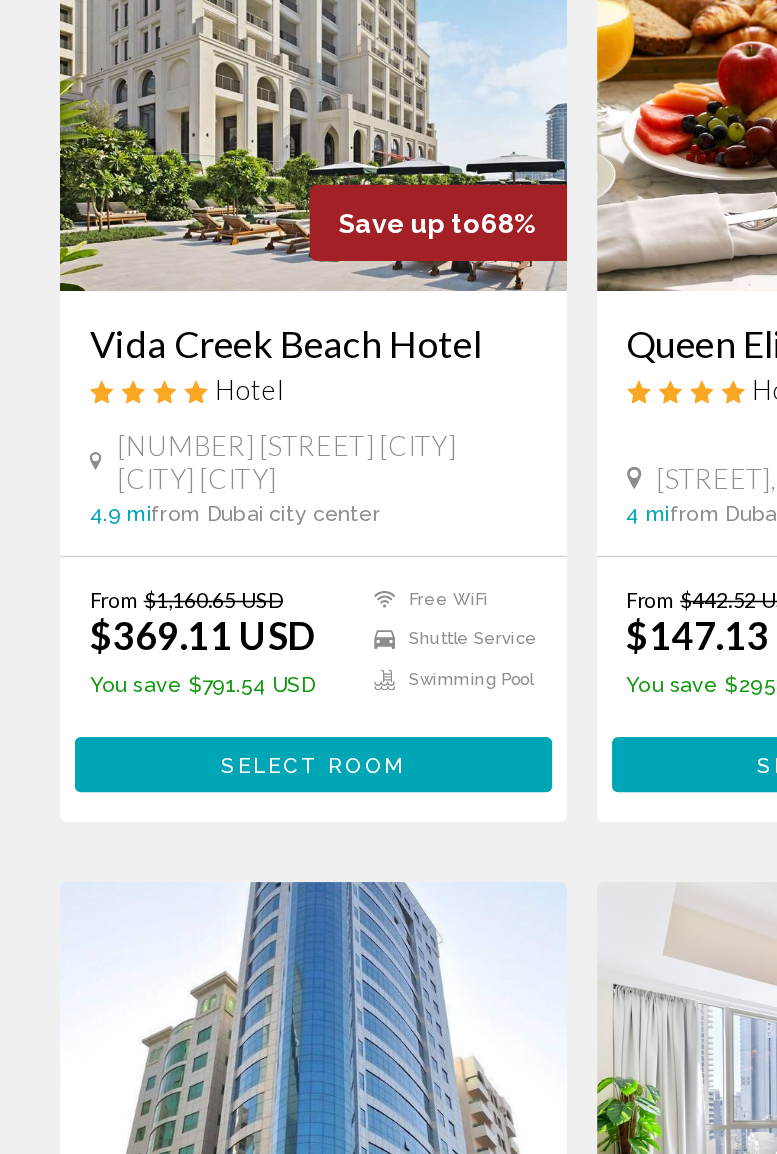 scroll, scrollTop: 45, scrollLeft: 0, axis: vertical 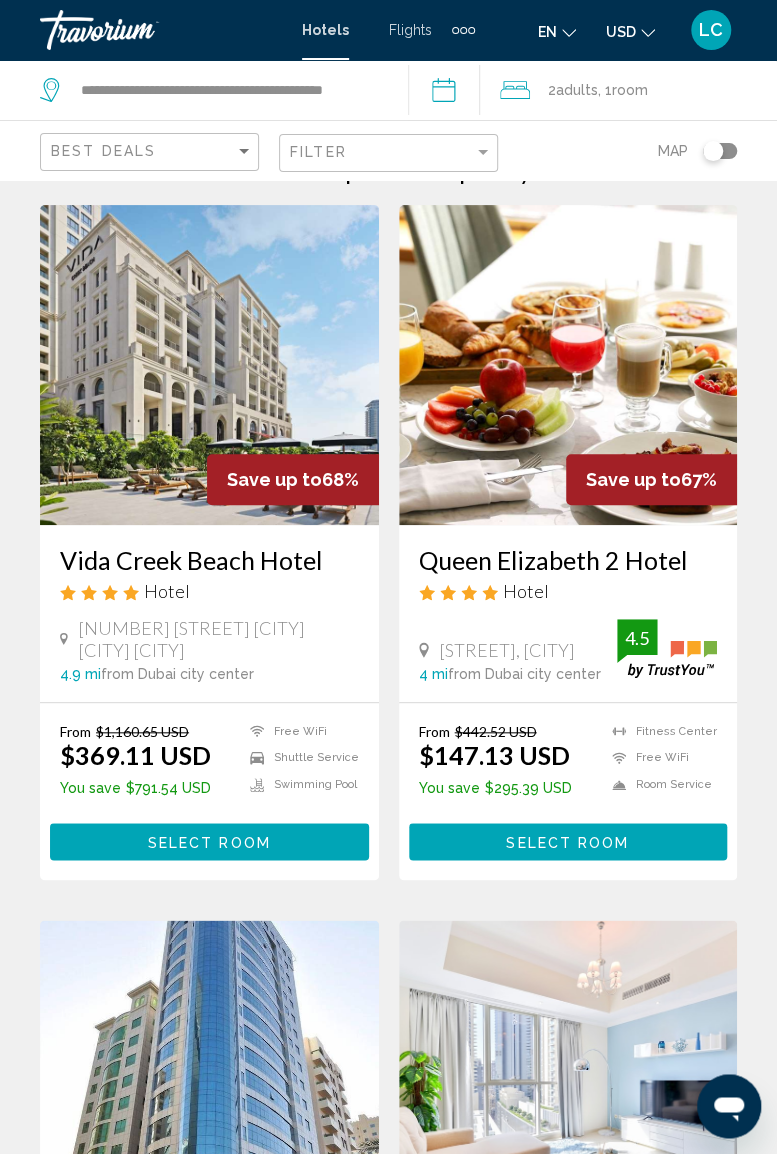 click at bounding box center [140, 30] 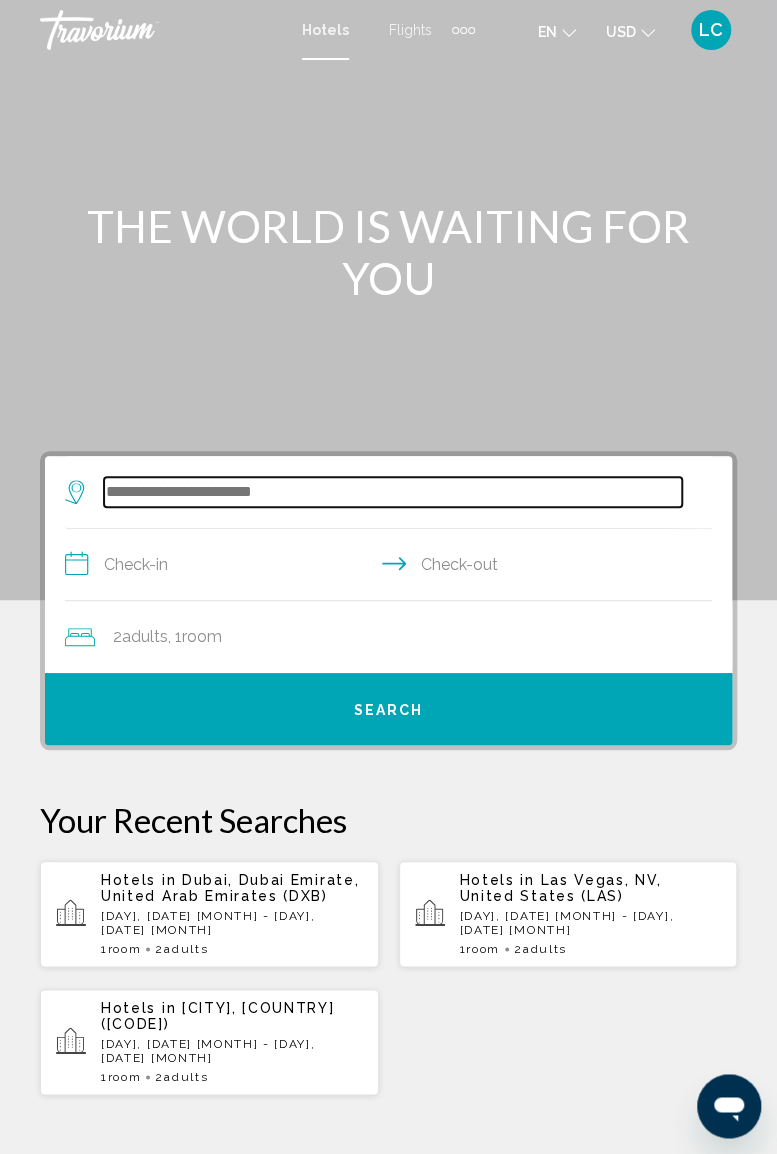 click at bounding box center [393, 492] 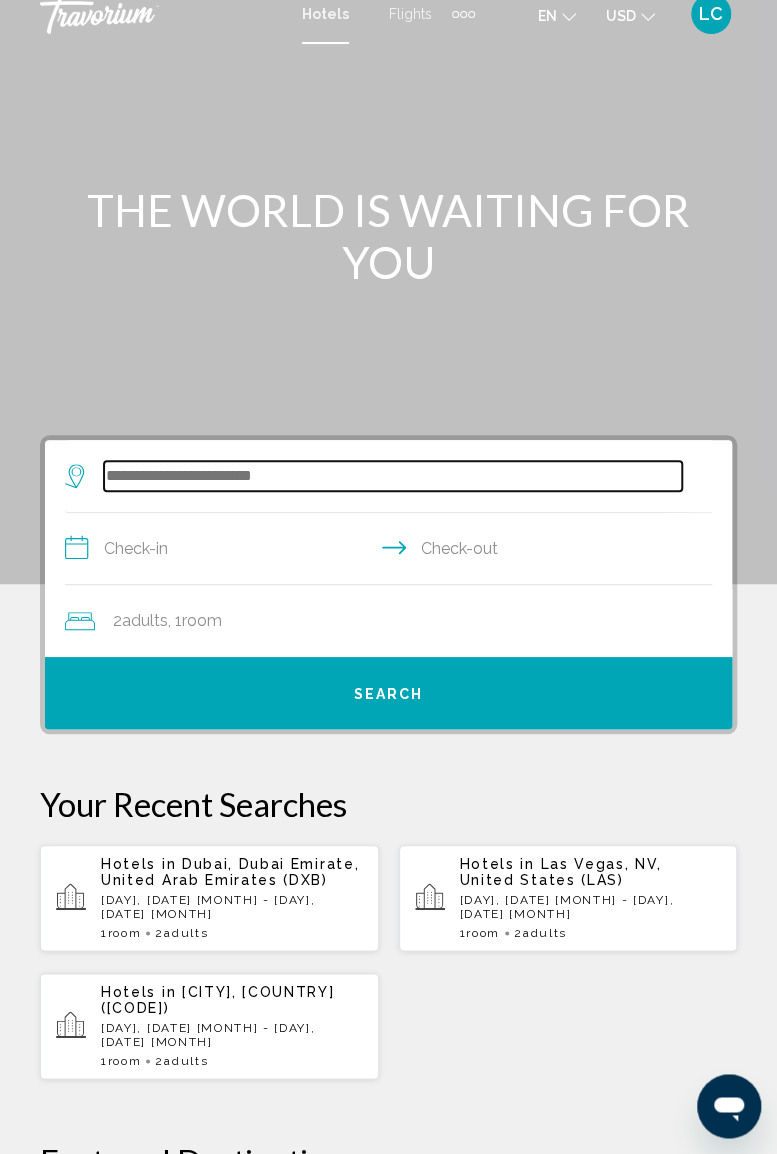 scroll, scrollTop: 0, scrollLeft: 0, axis: both 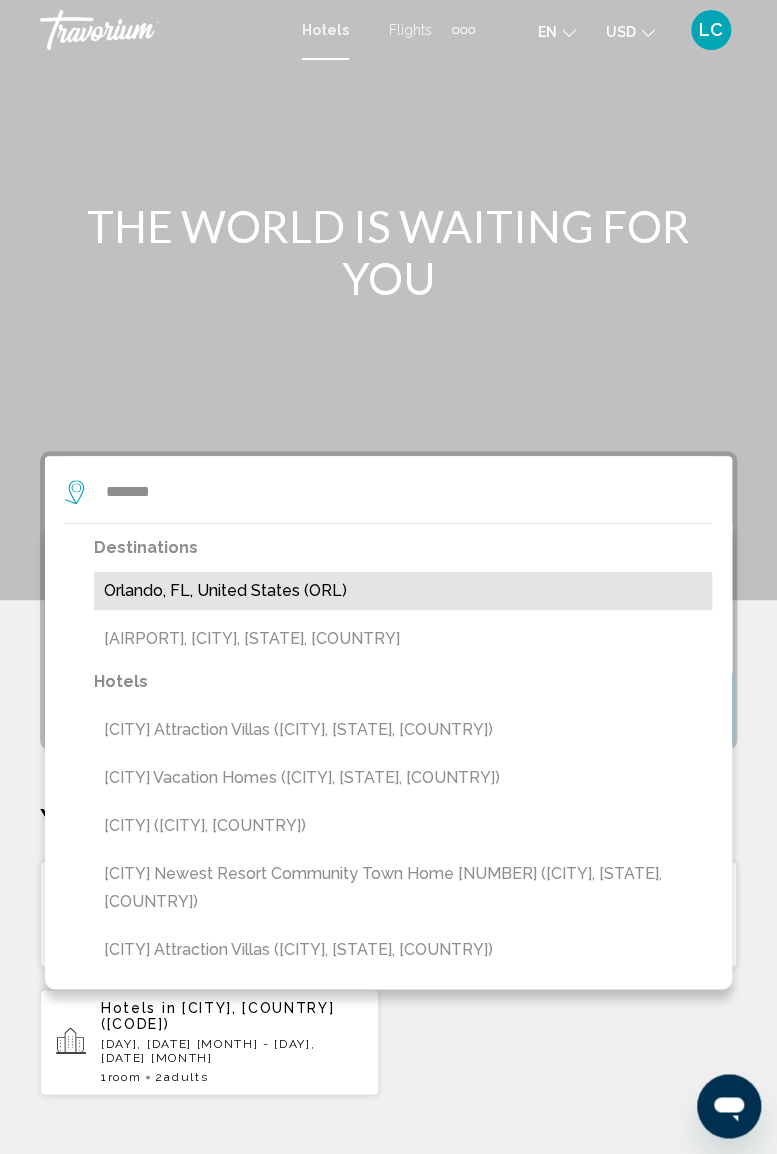 click on "Orlando, FL, United States (ORL)" at bounding box center (403, 591) 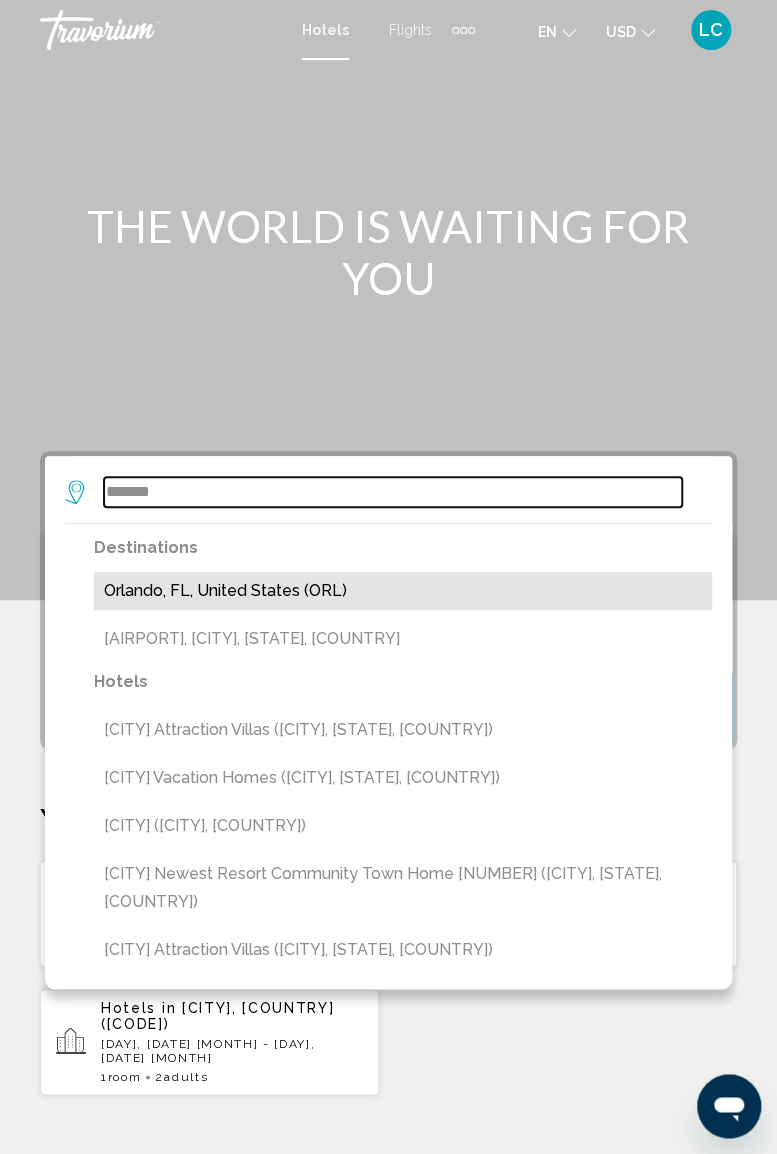type on "**********" 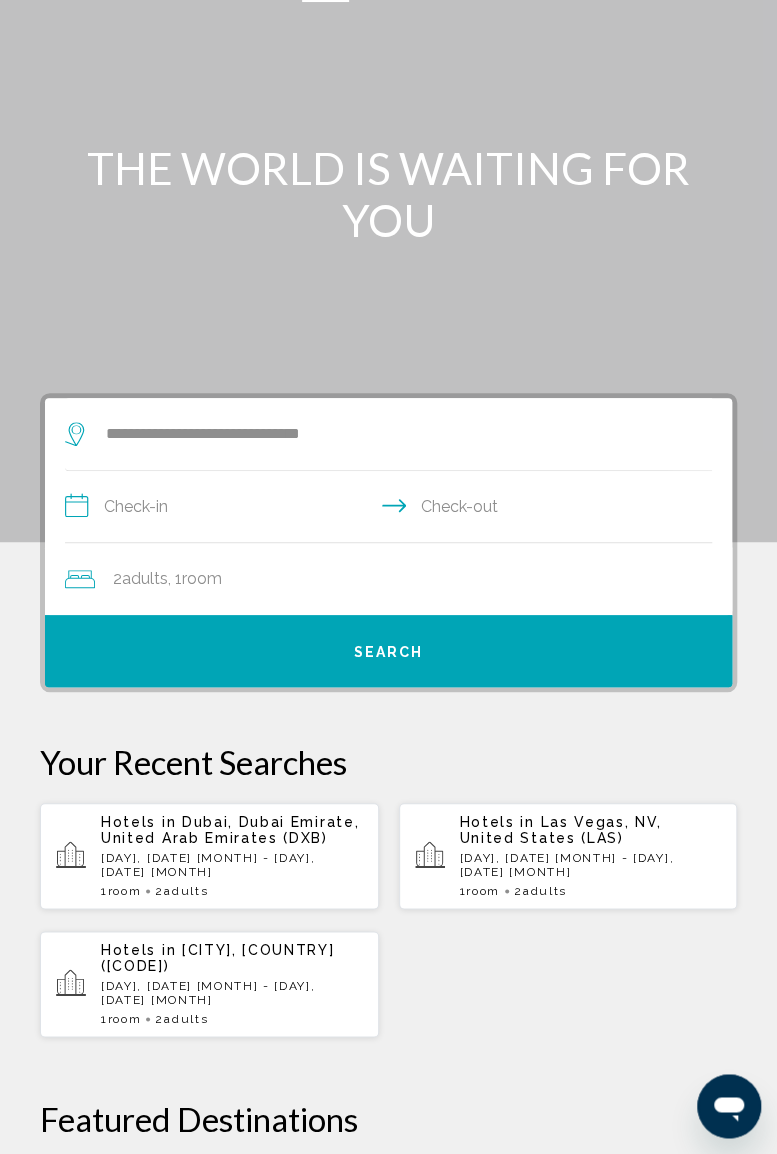 click on "**********" at bounding box center (392, 509) 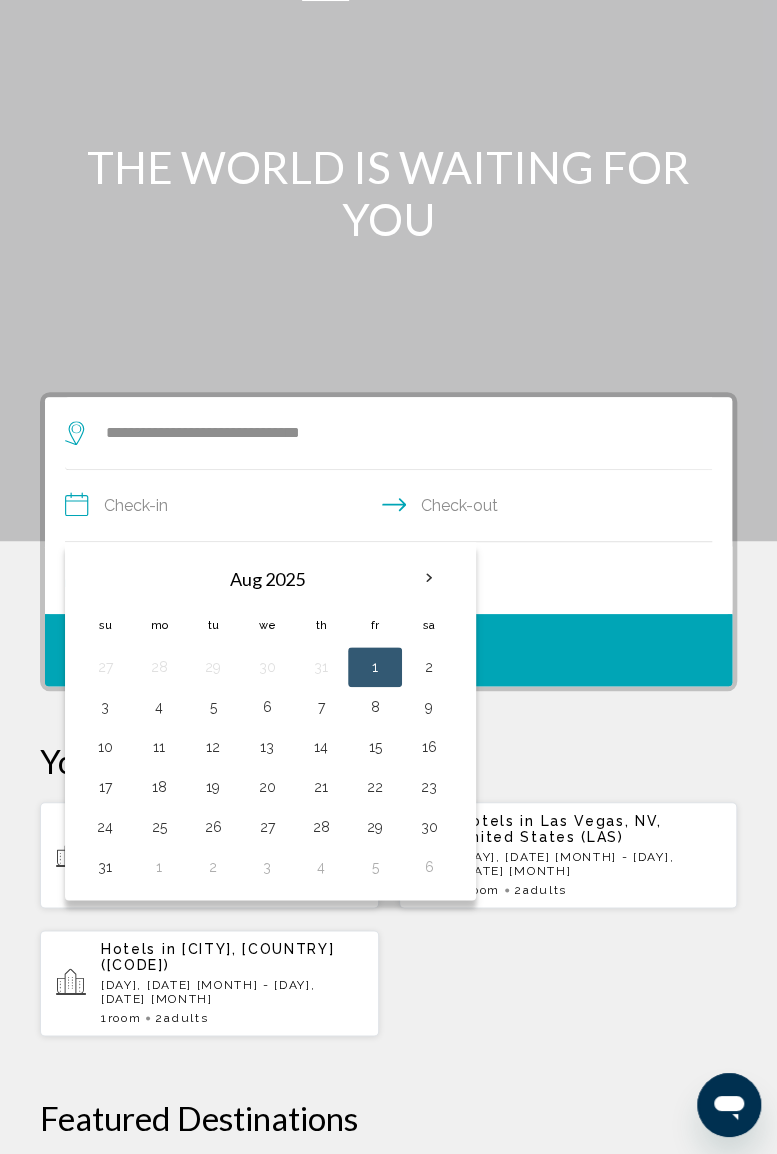 scroll, scrollTop: 58, scrollLeft: 0, axis: vertical 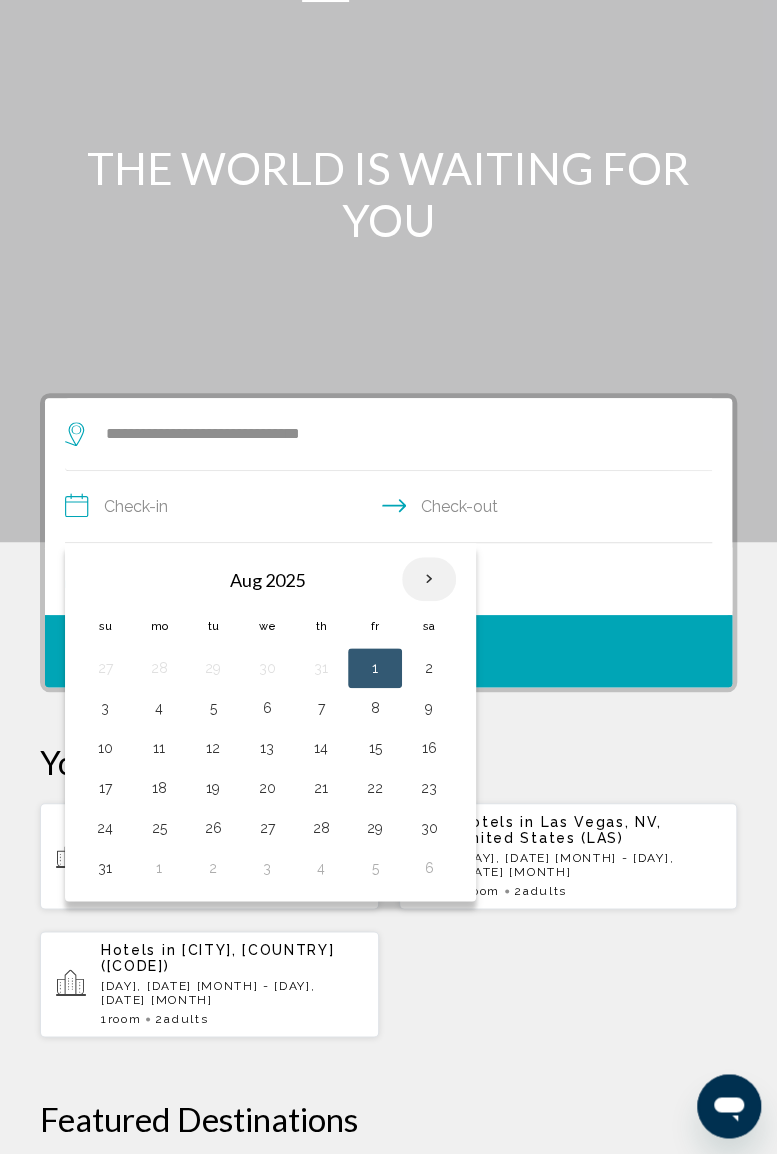 click at bounding box center (429, 579) 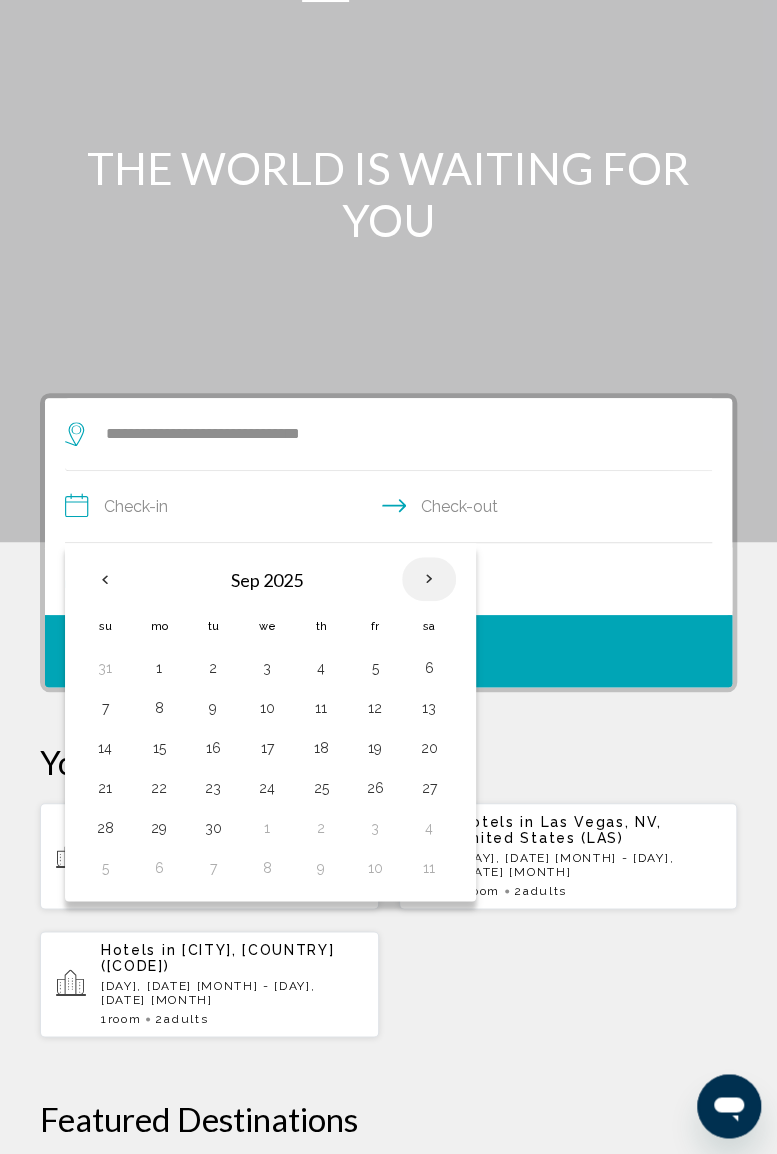 click at bounding box center (429, 579) 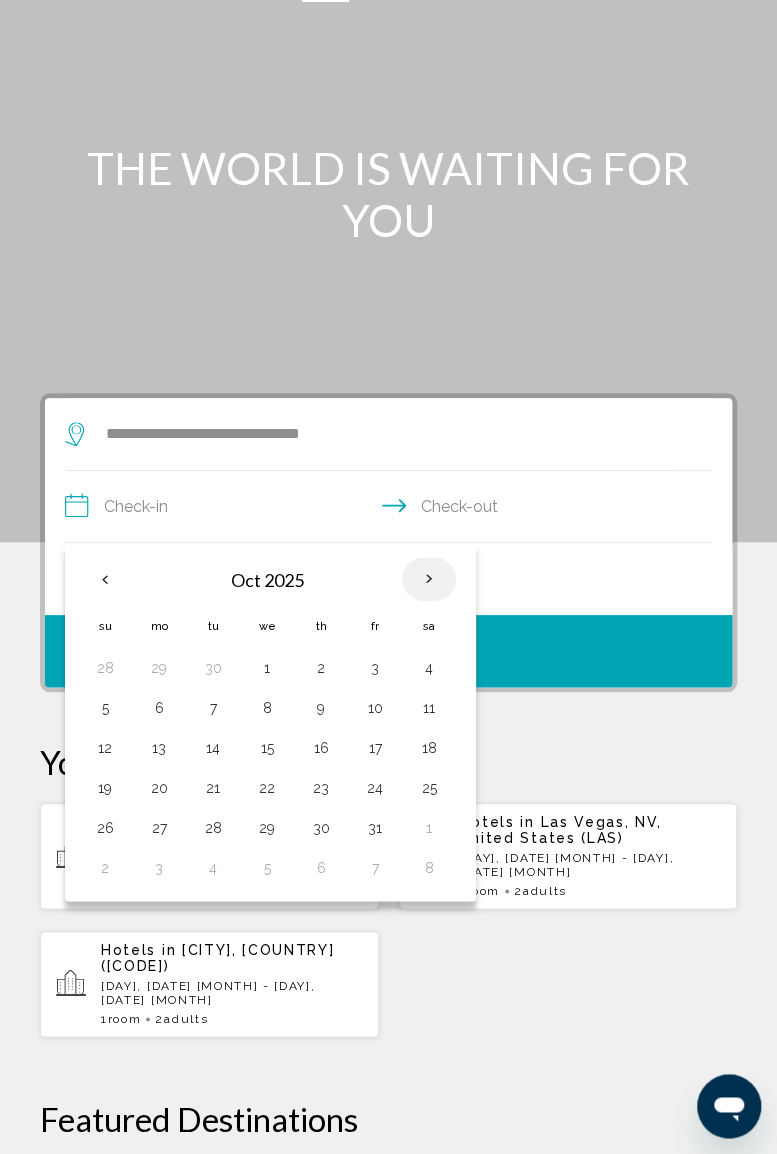 click on "12" at bounding box center [105, 748] 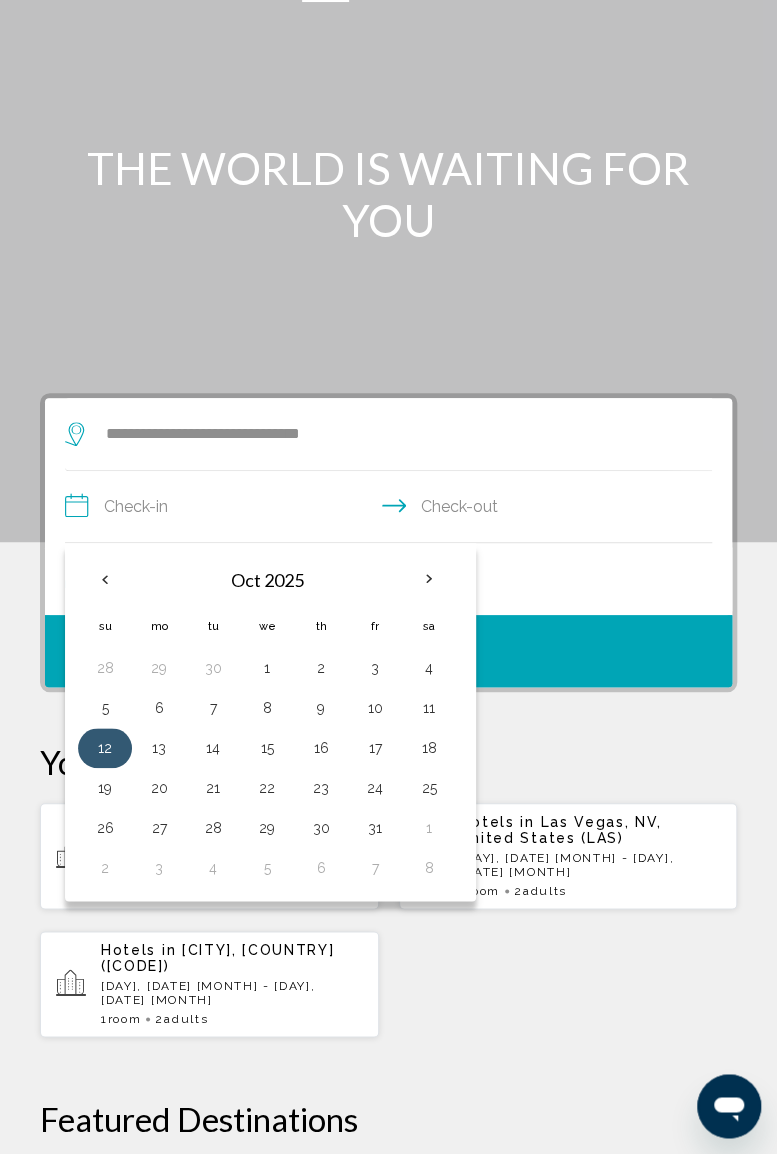 click on "15" at bounding box center [267, 748] 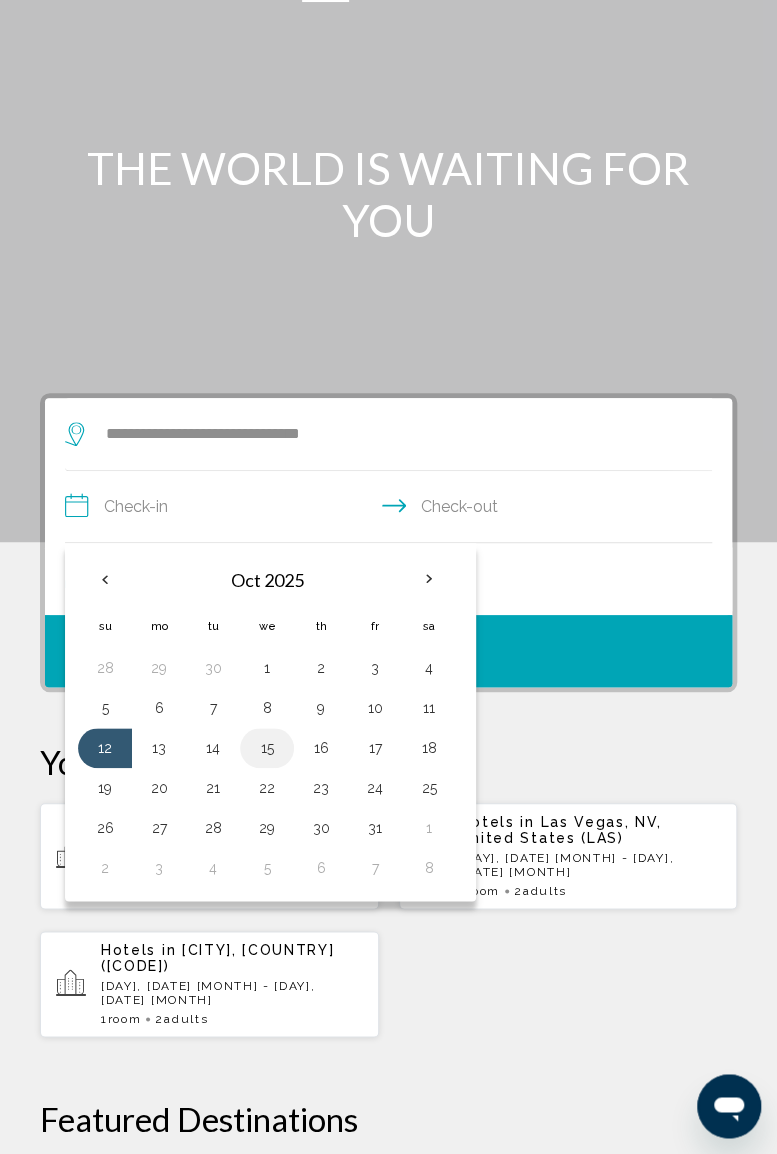 type on "**********" 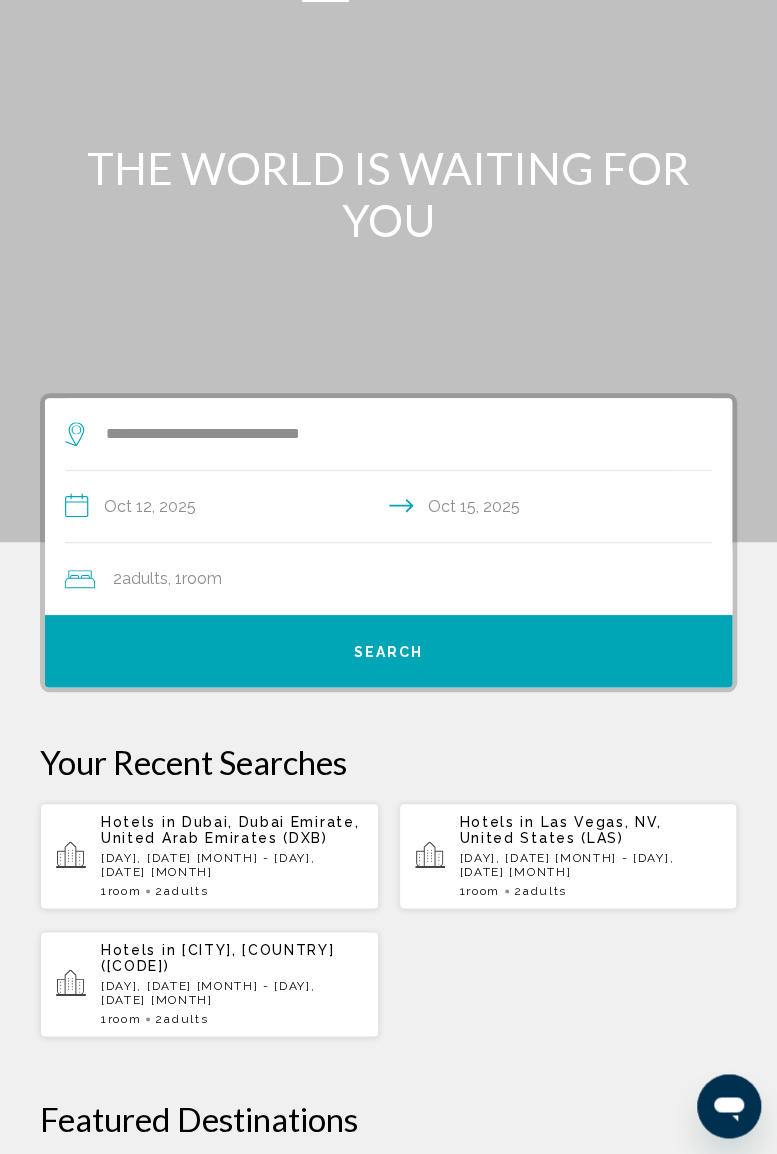 click on "Search" at bounding box center (388, 651) 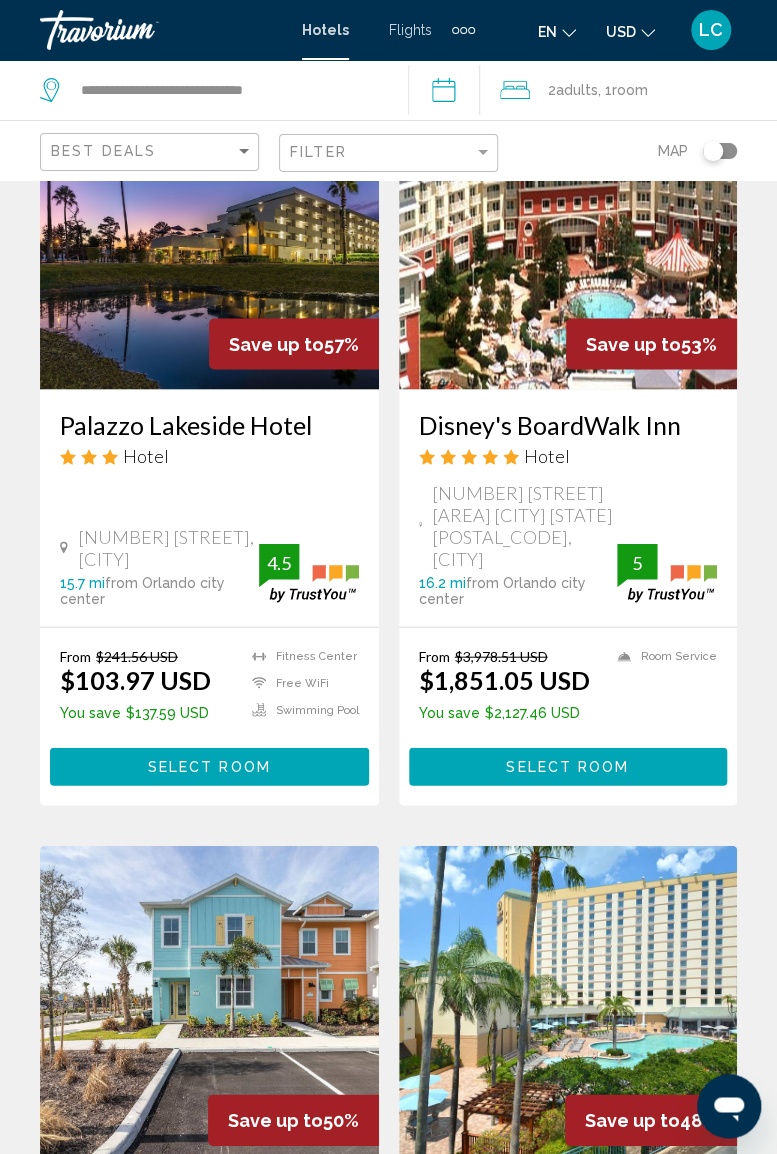 scroll, scrollTop: 942, scrollLeft: 0, axis: vertical 